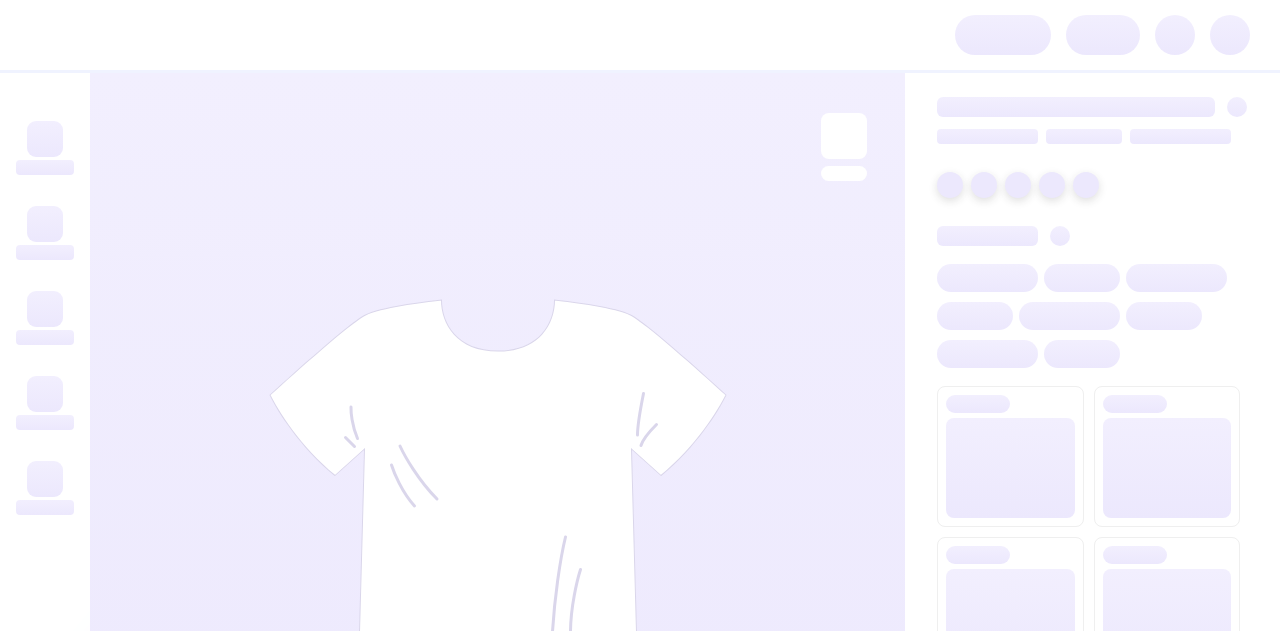 scroll, scrollTop: 0, scrollLeft: 0, axis: both 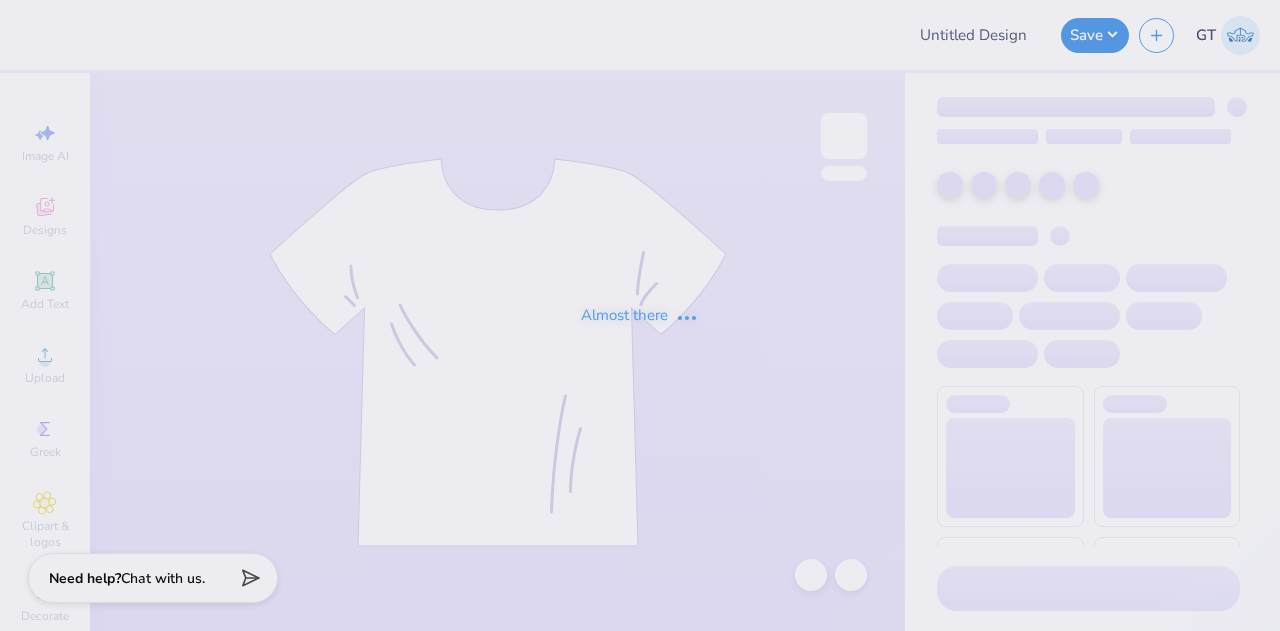 type on "APO [PRODUCT] [NUMBER]" 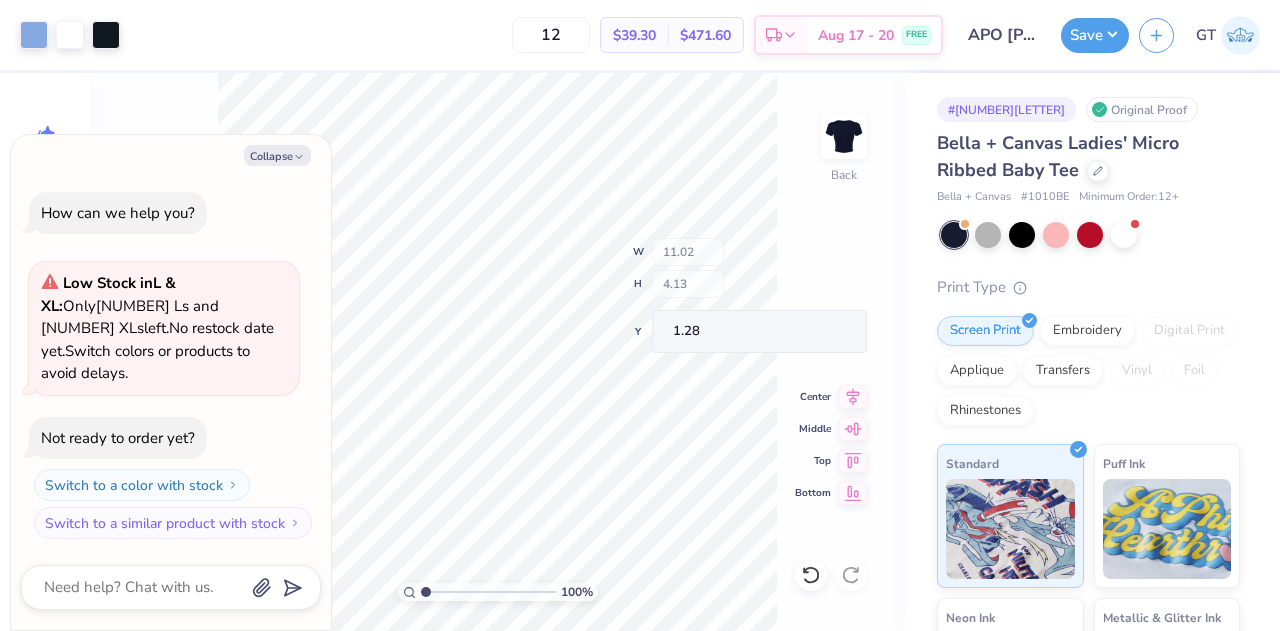 type on "x" 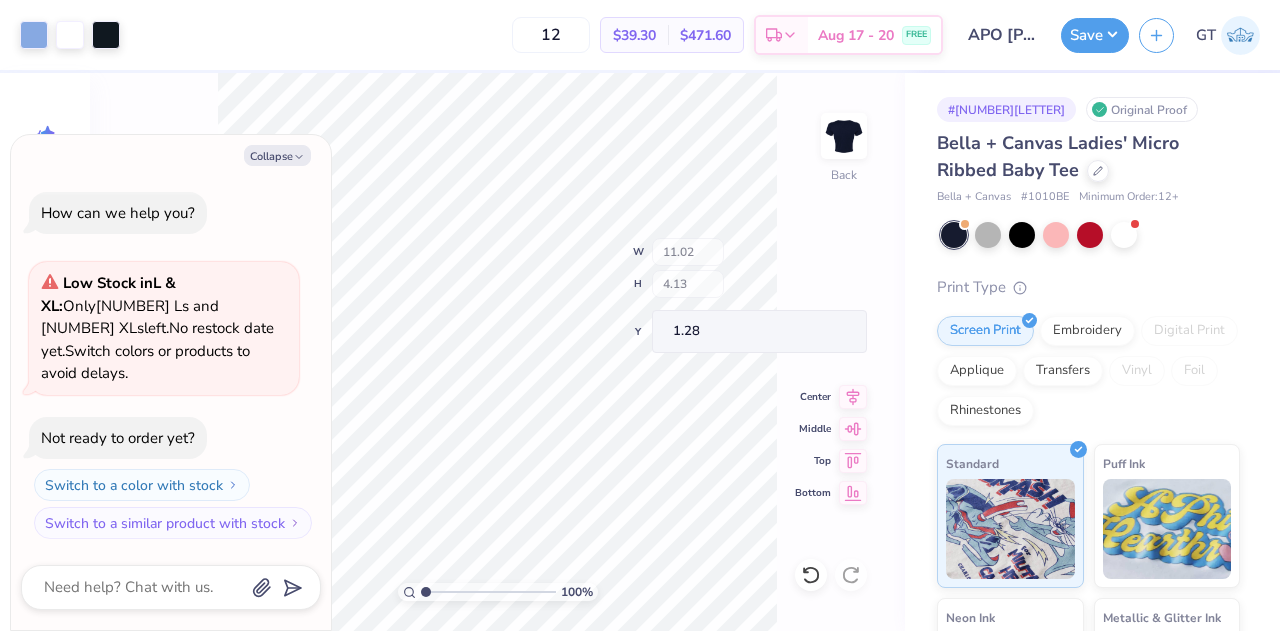 type on "0.22" 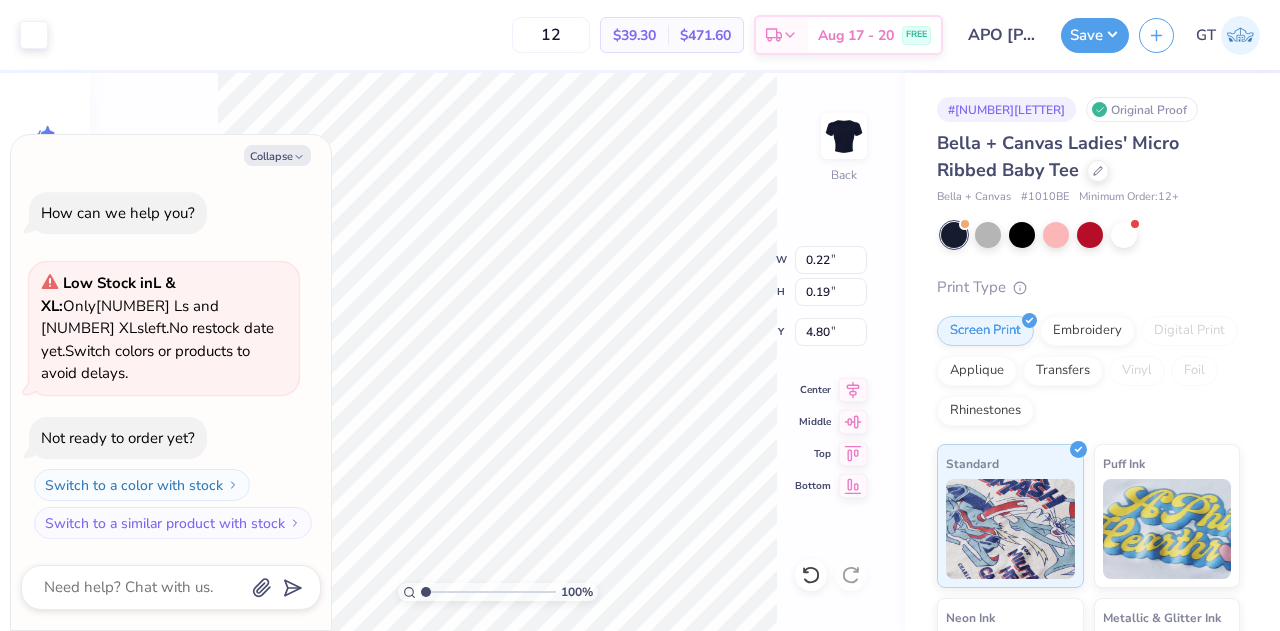 type on "x" 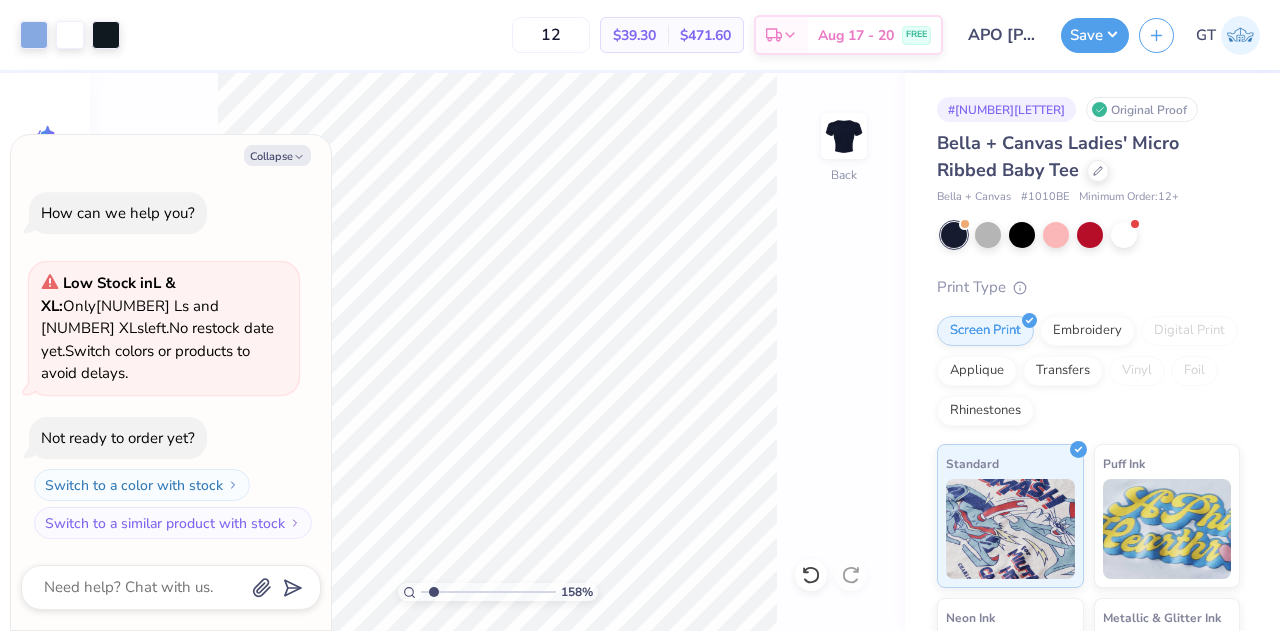 type on "1.57706521074615" 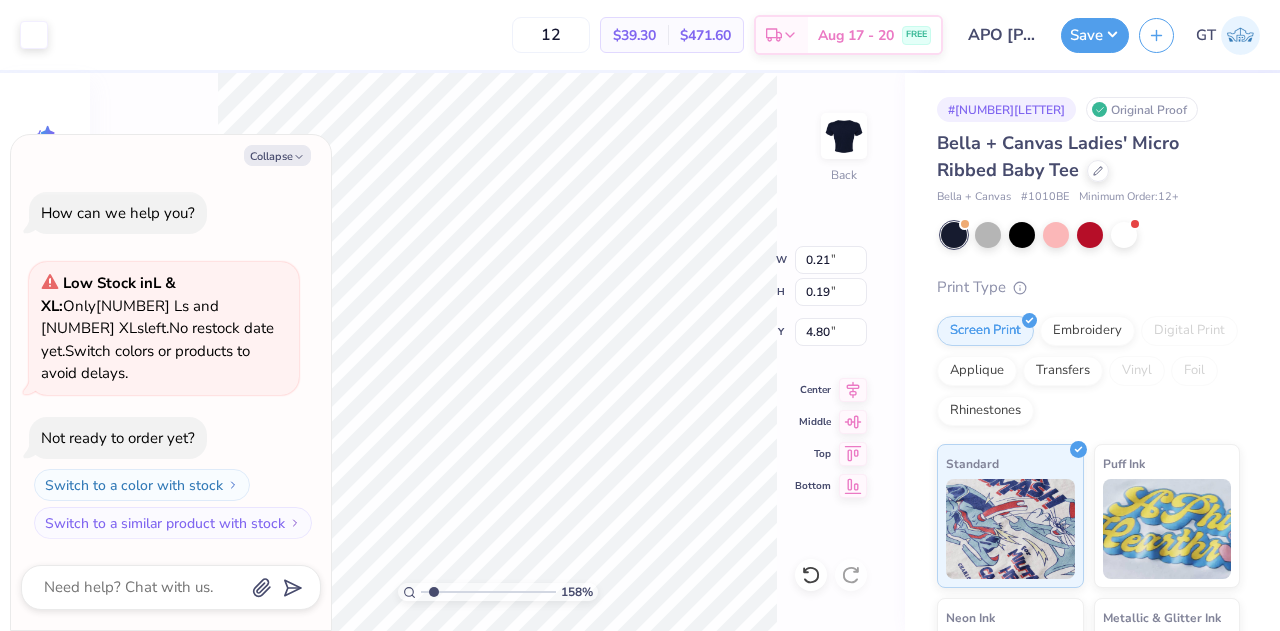 type on "1.57706521074615" 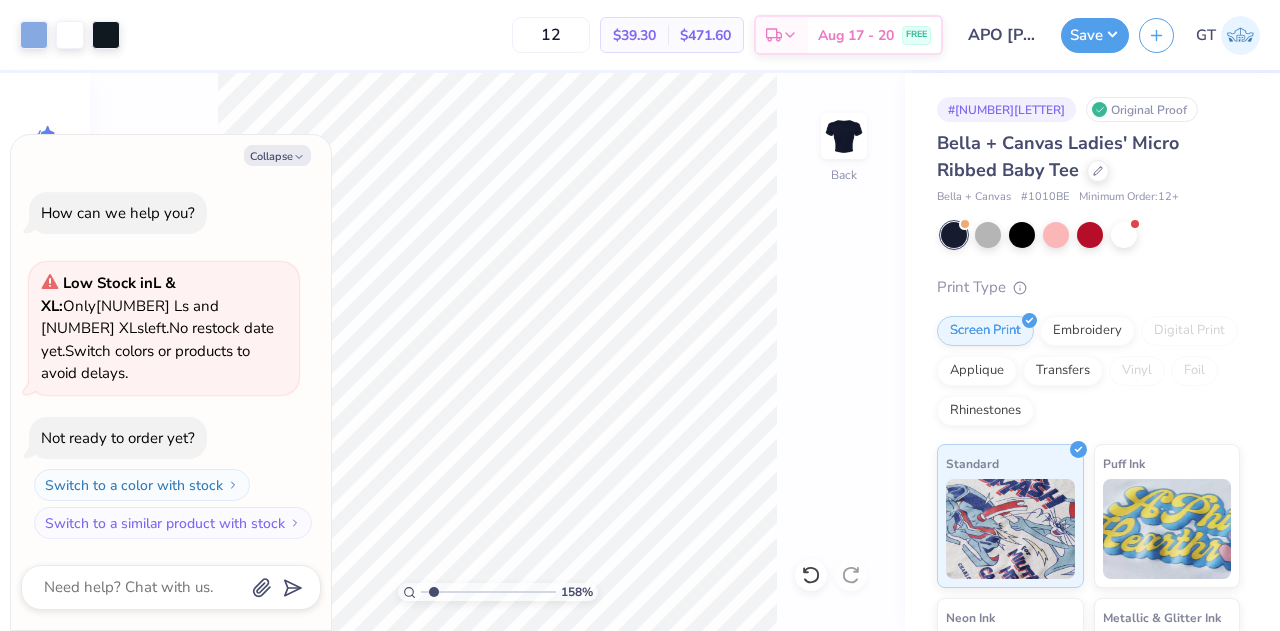 type on "1.57706521074615" 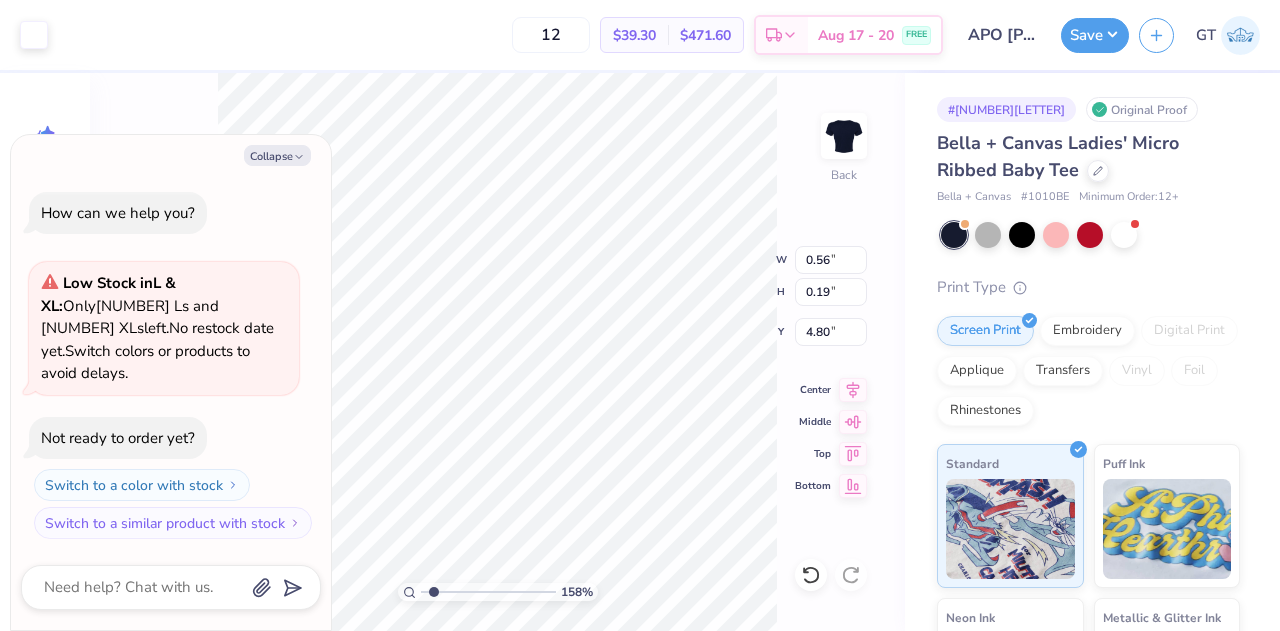 type on "1.57706521074615" 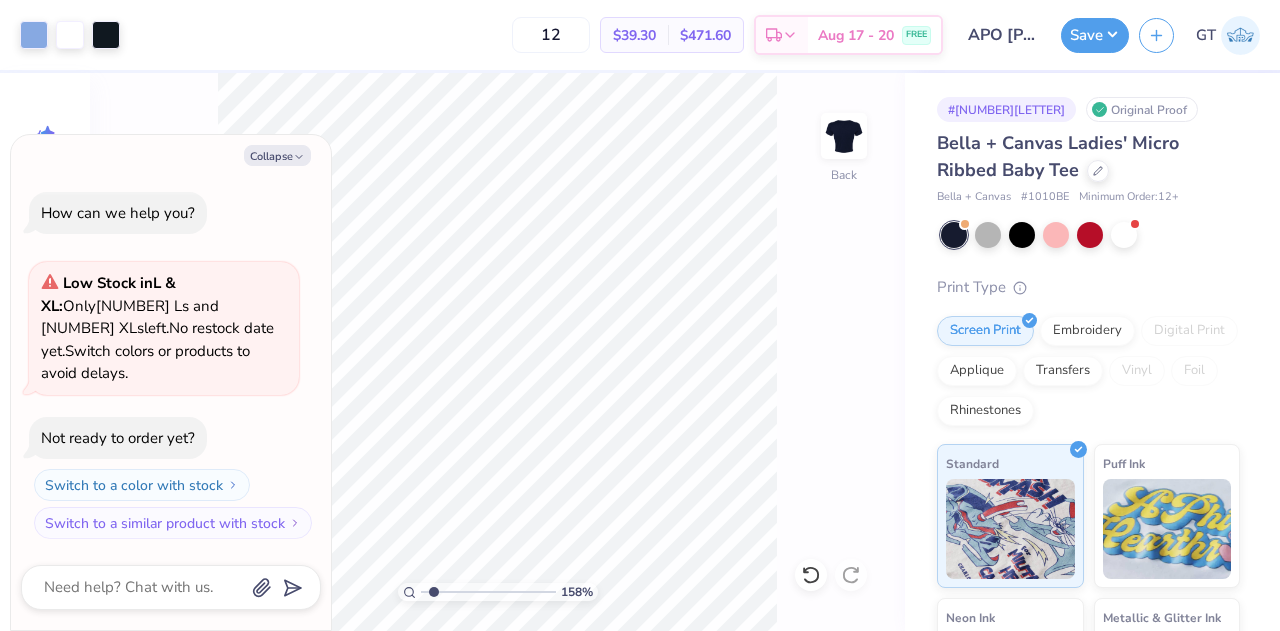 type on "1.57706521074615" 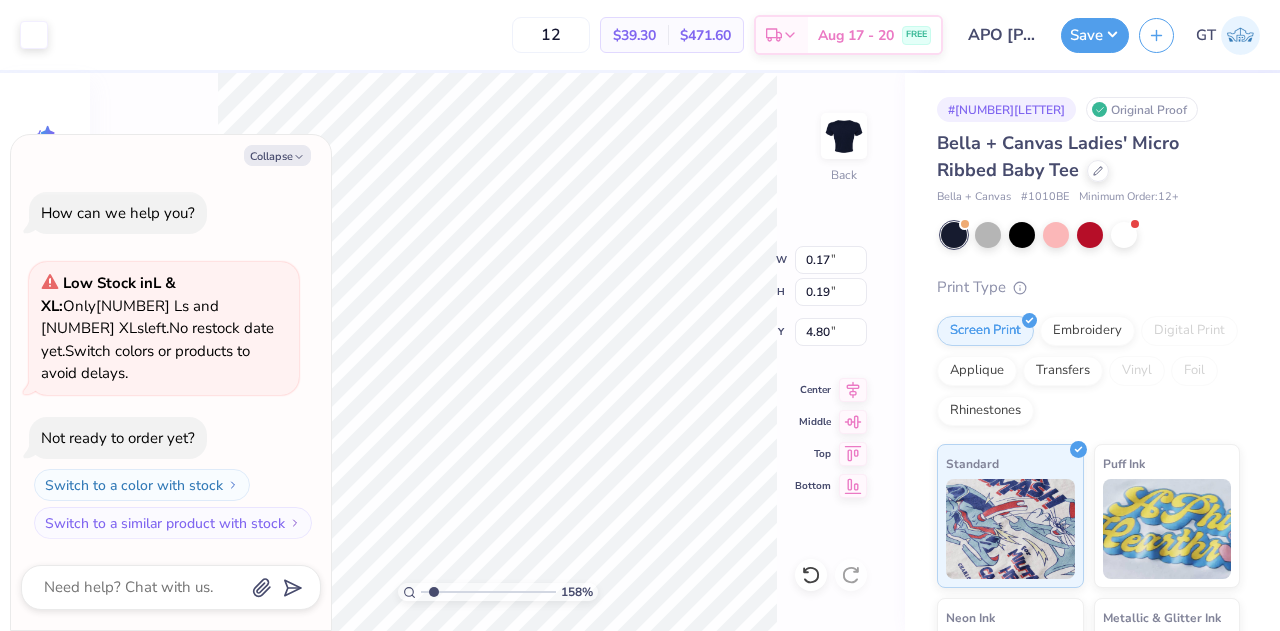 type on "1.57706521074615" 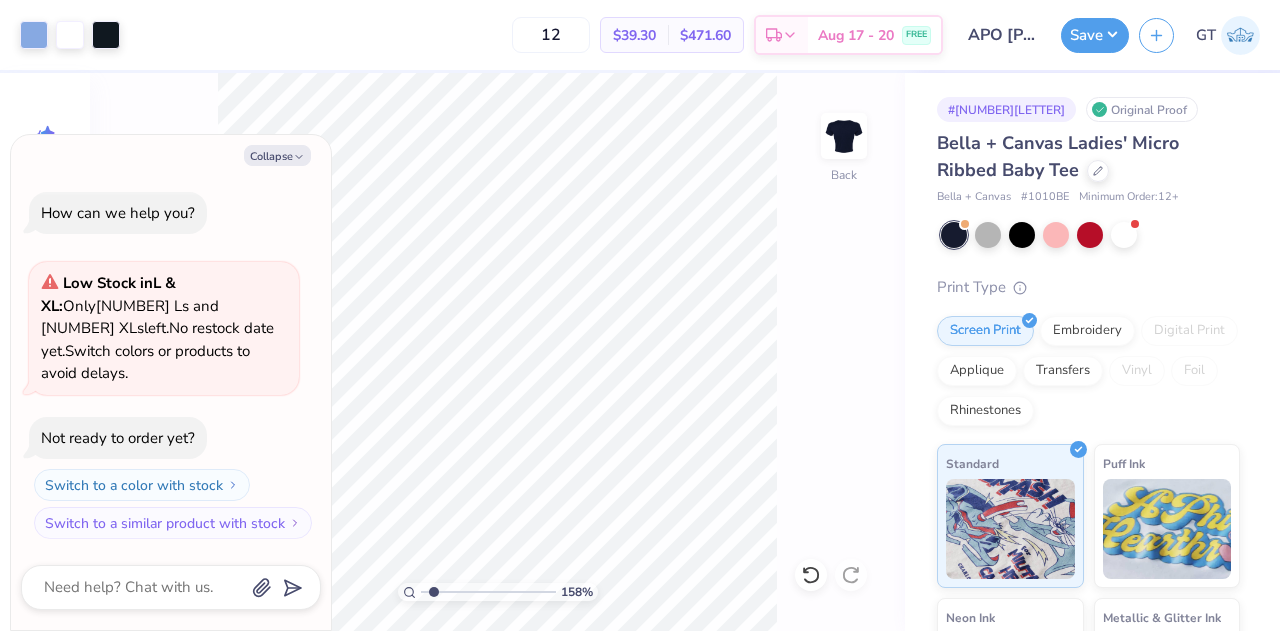 type on "1.57706521074615" 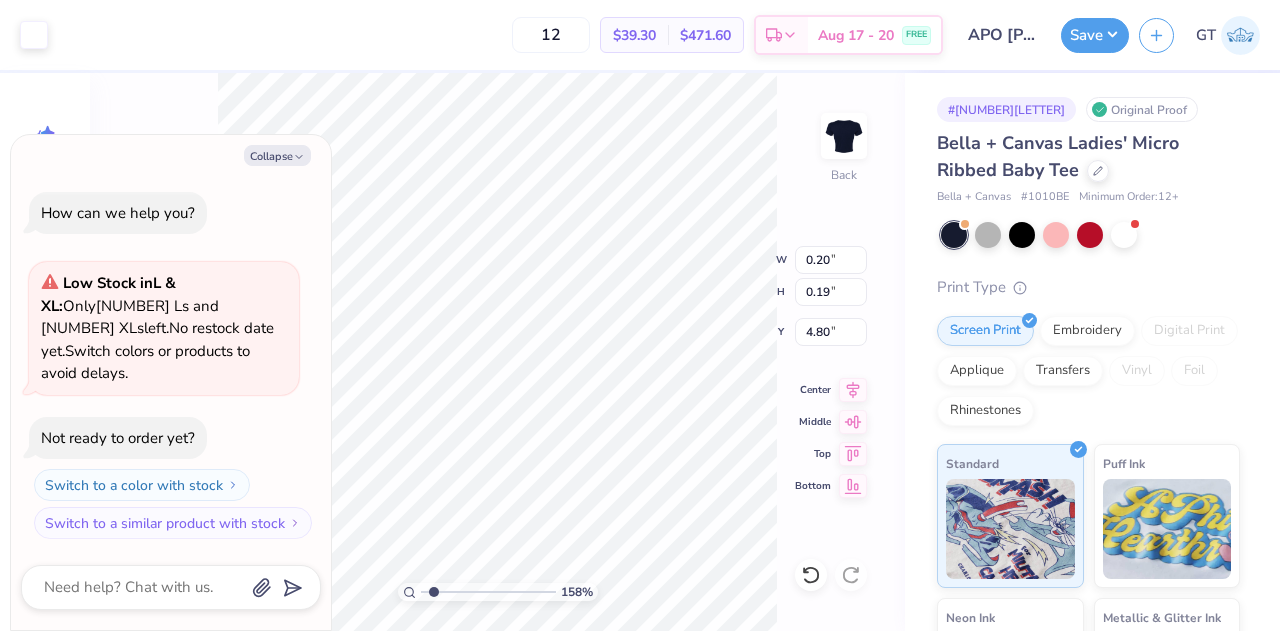 type on "1.57706521074615" 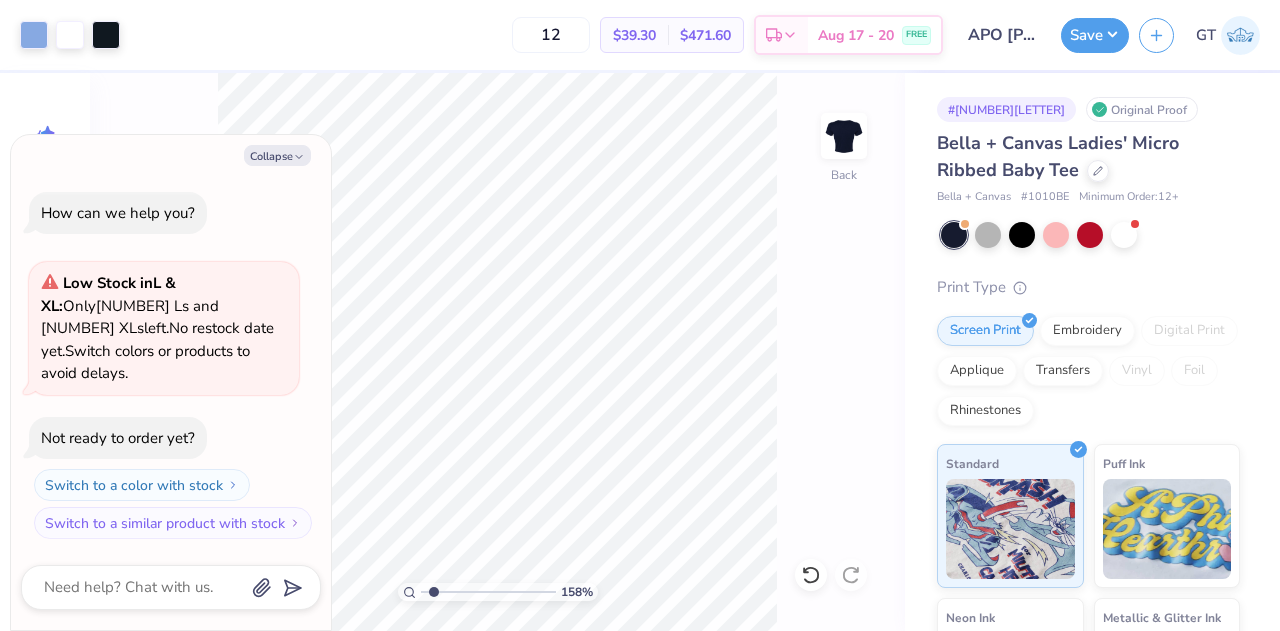type on "1.57706521074615" 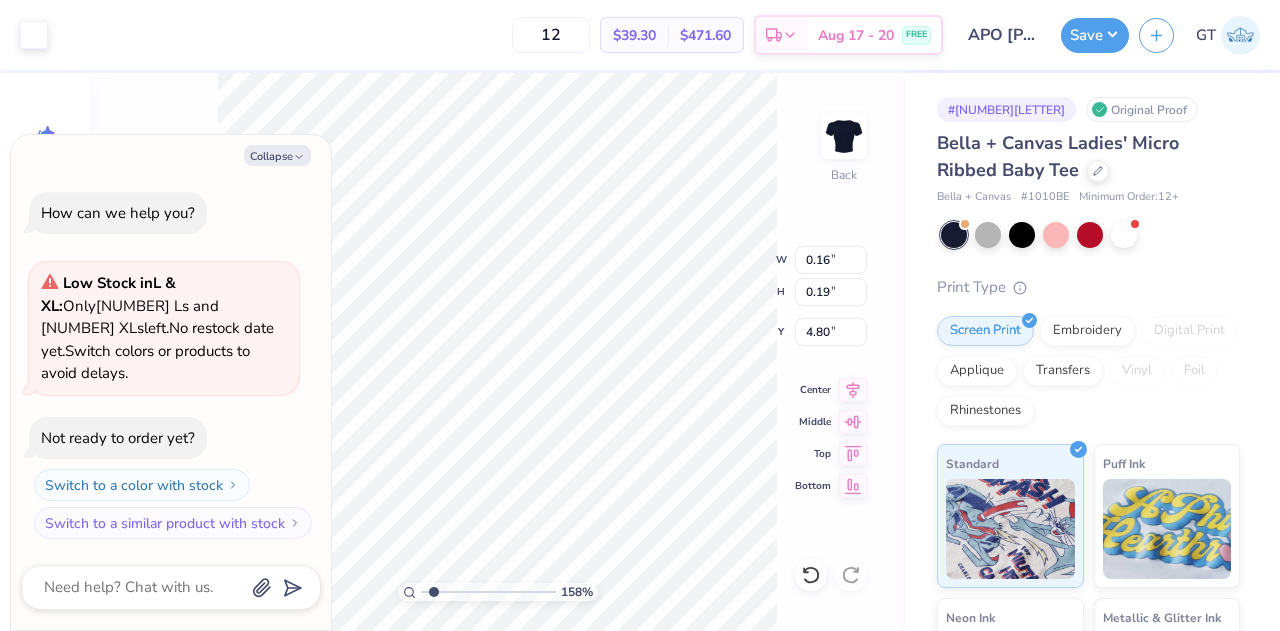 type on "1.57706521074615" 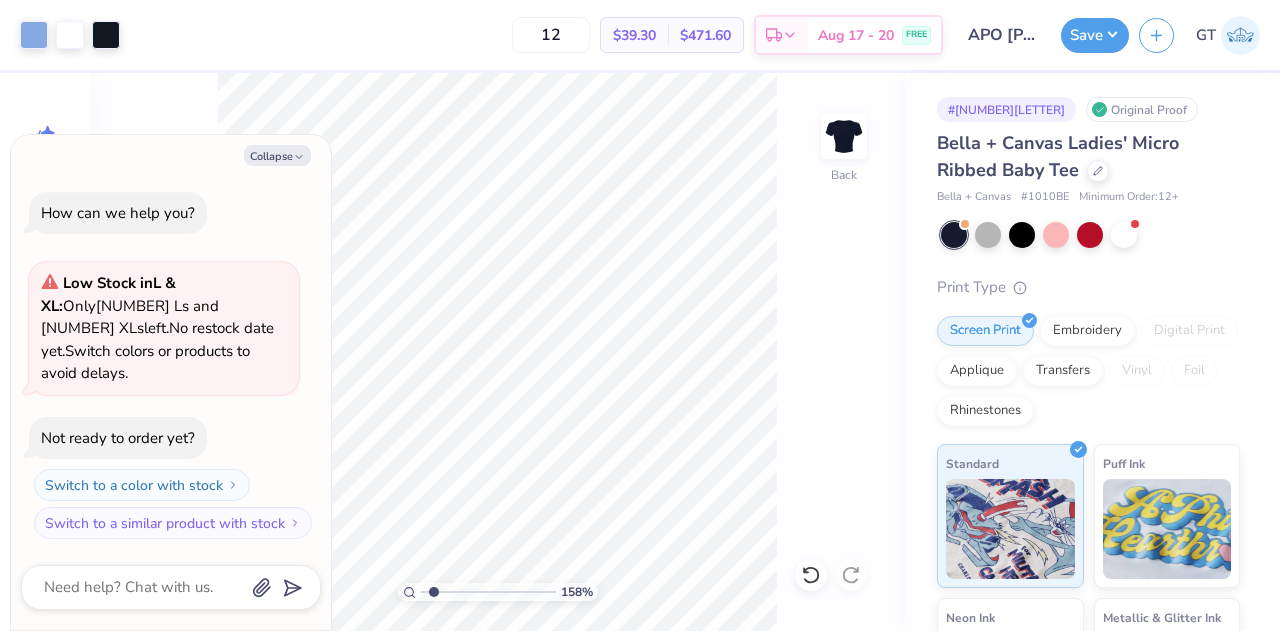 type on "1.57706521074615" 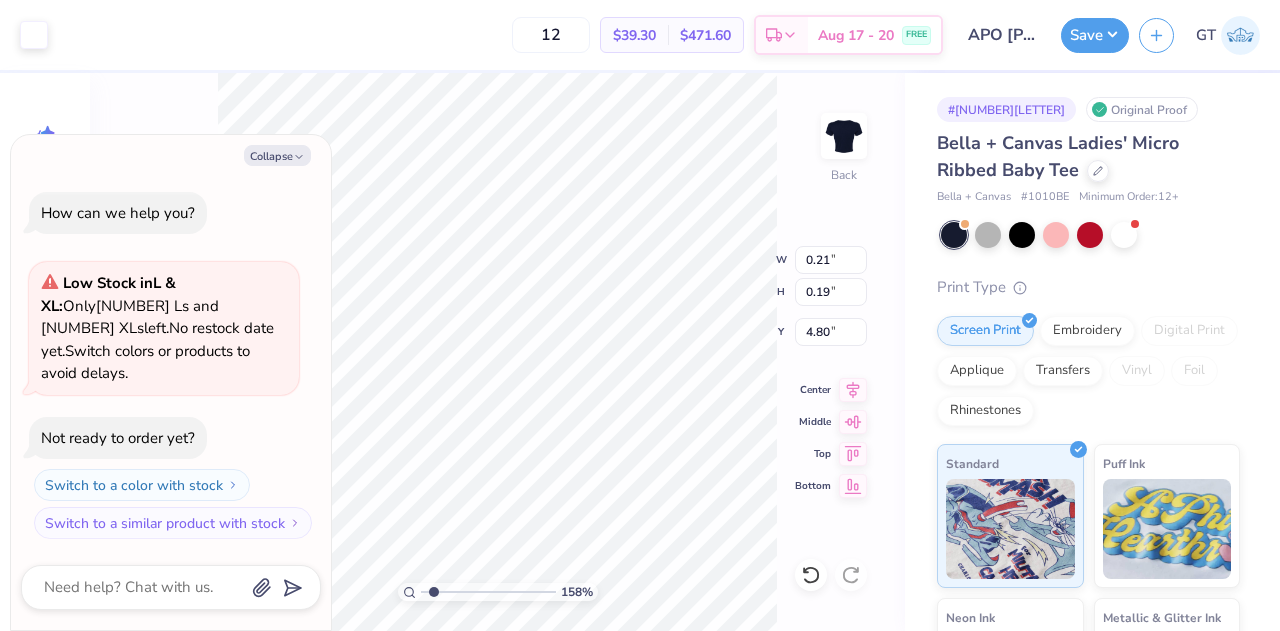 type on "1.57706521074615" 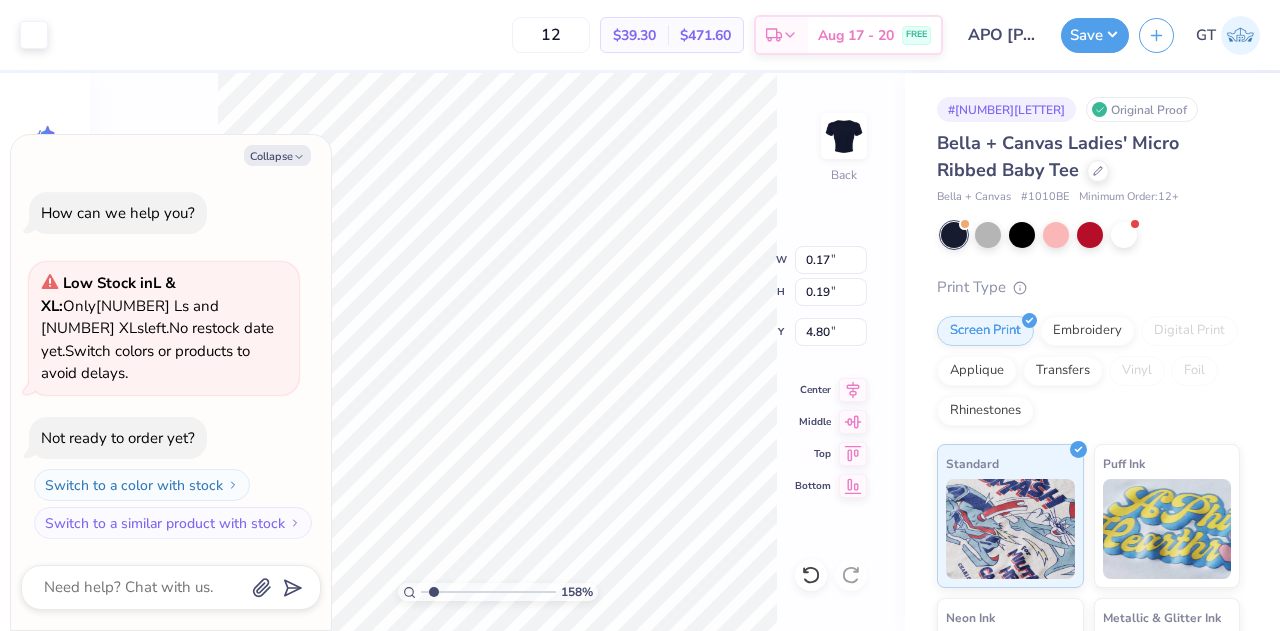 type on "1.57706521074615" 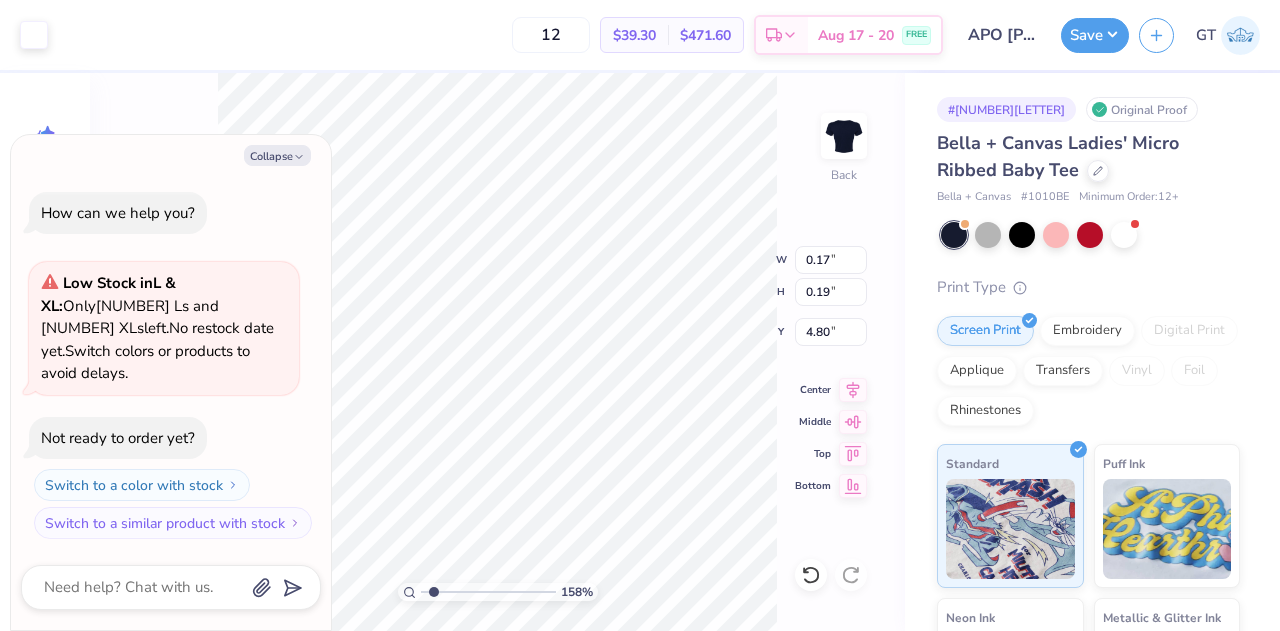 type on "1.57706521074615" 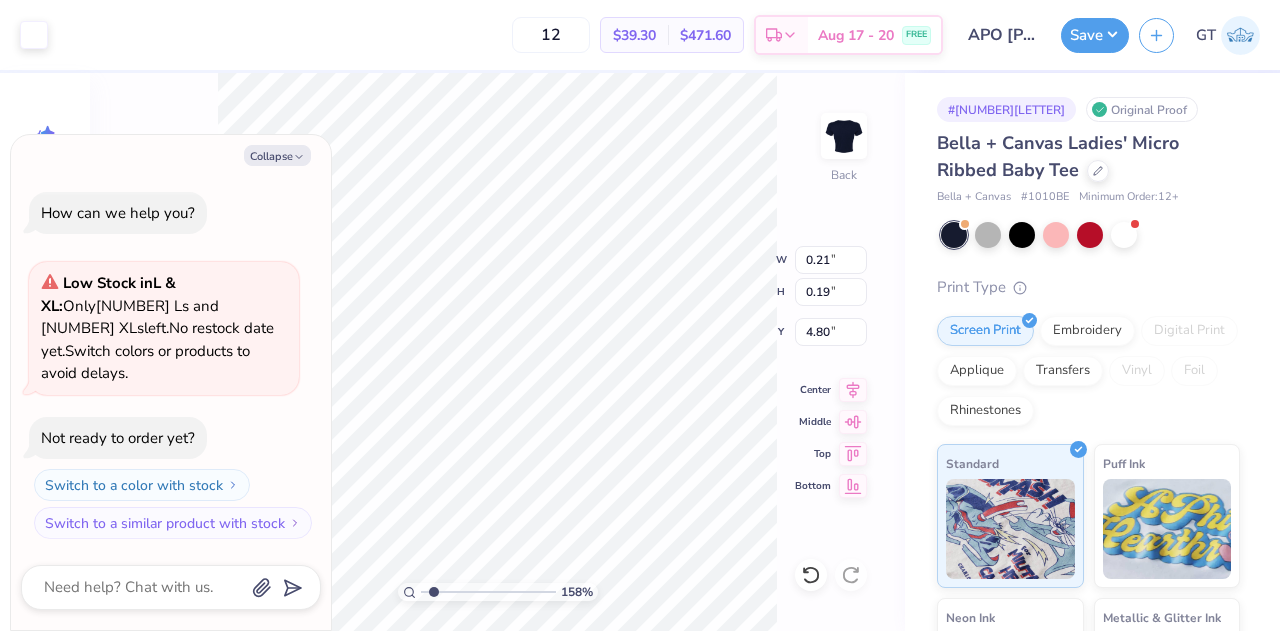 type on "1.57706521074615" 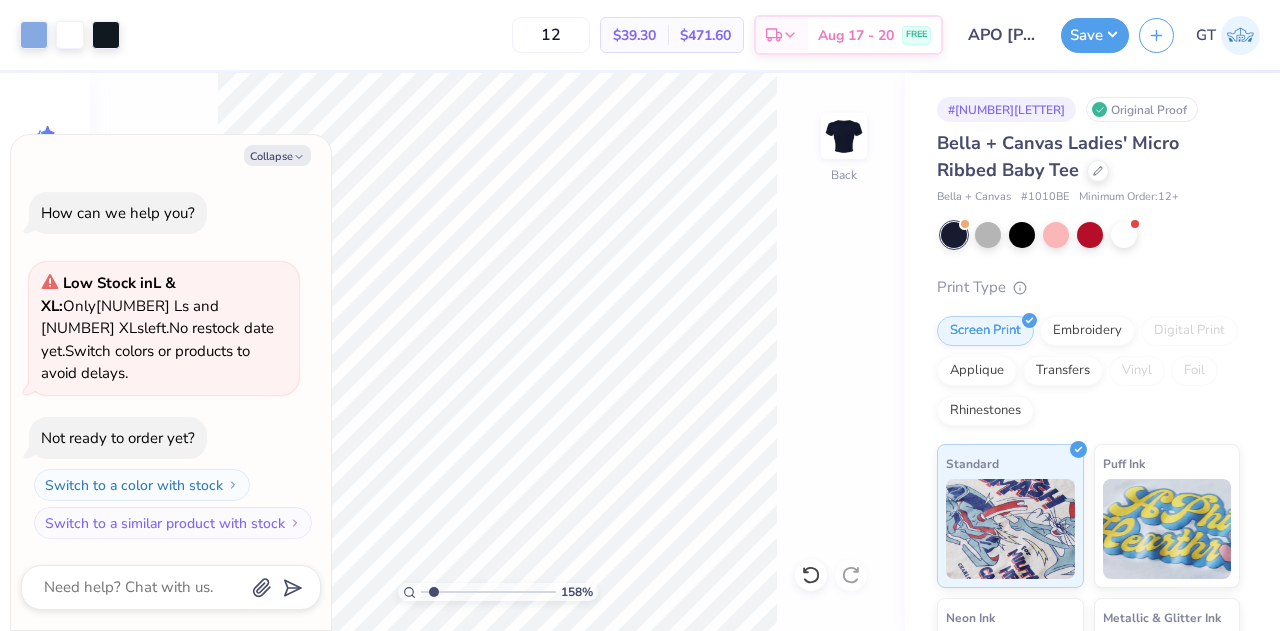 type on "1.57706521074615" 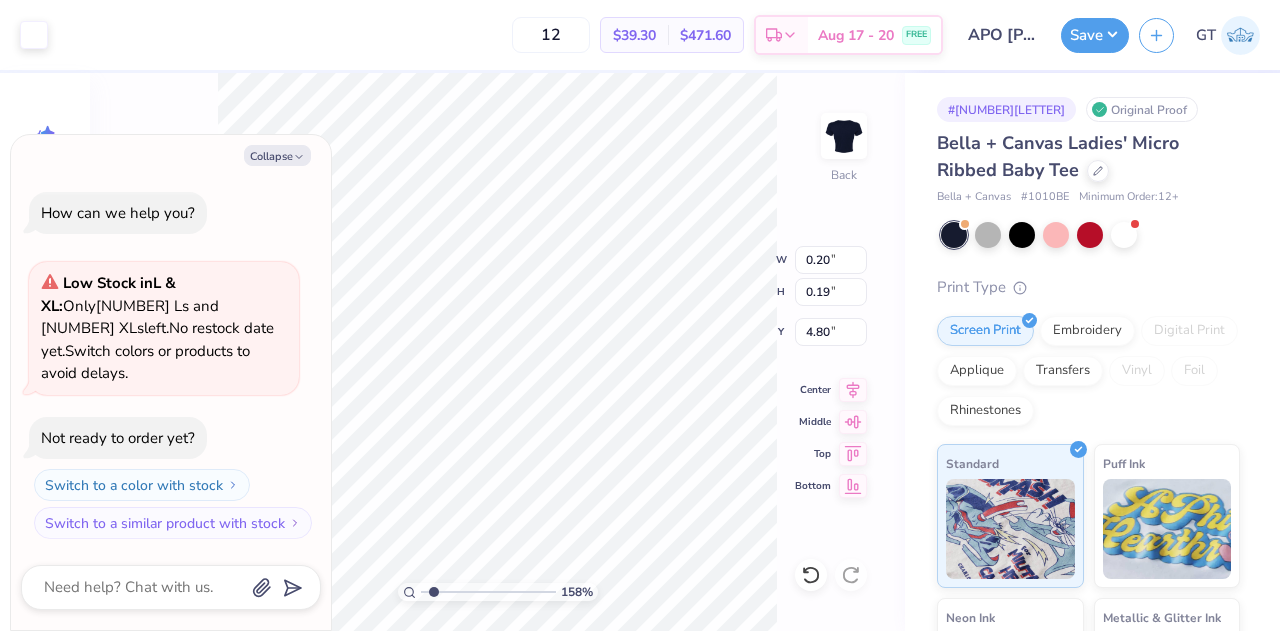 type on "1.57706521074615" 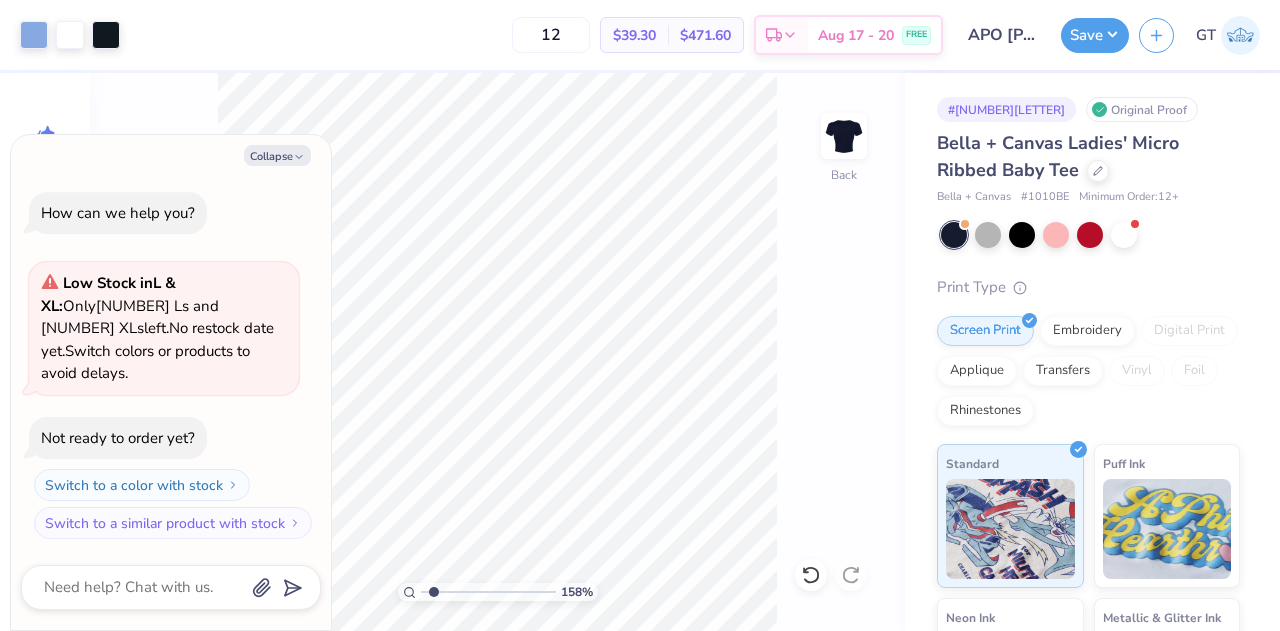 type on "1.57706521074615" 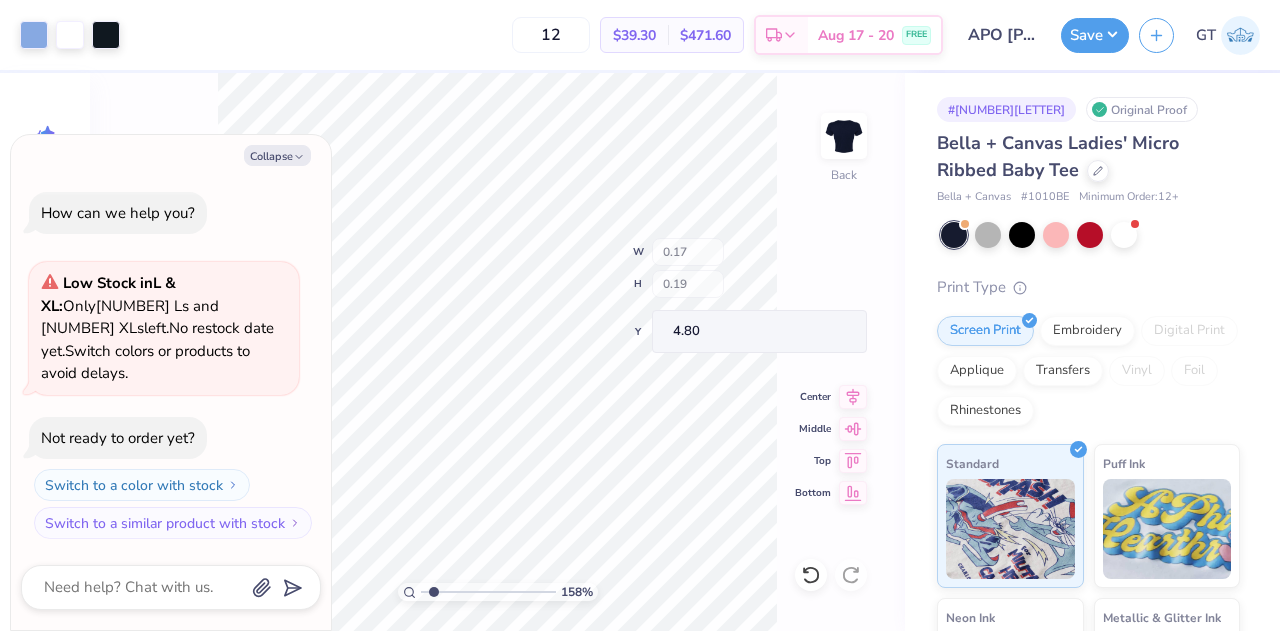 type on "1.57706521074615" 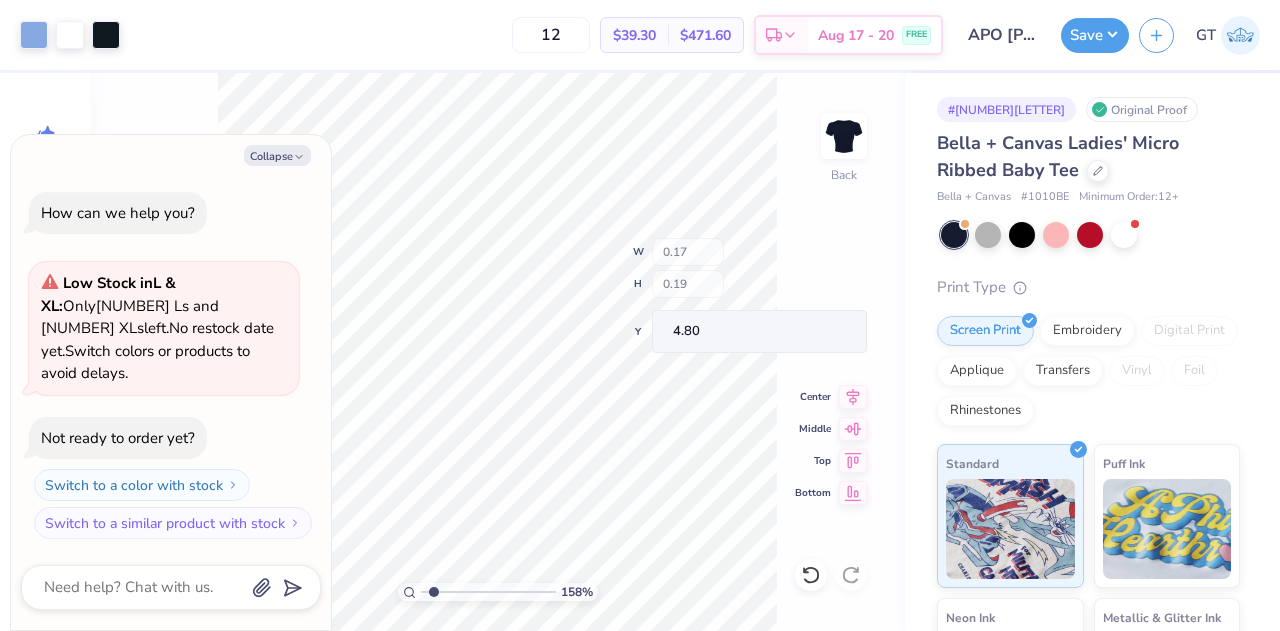 type on "x" 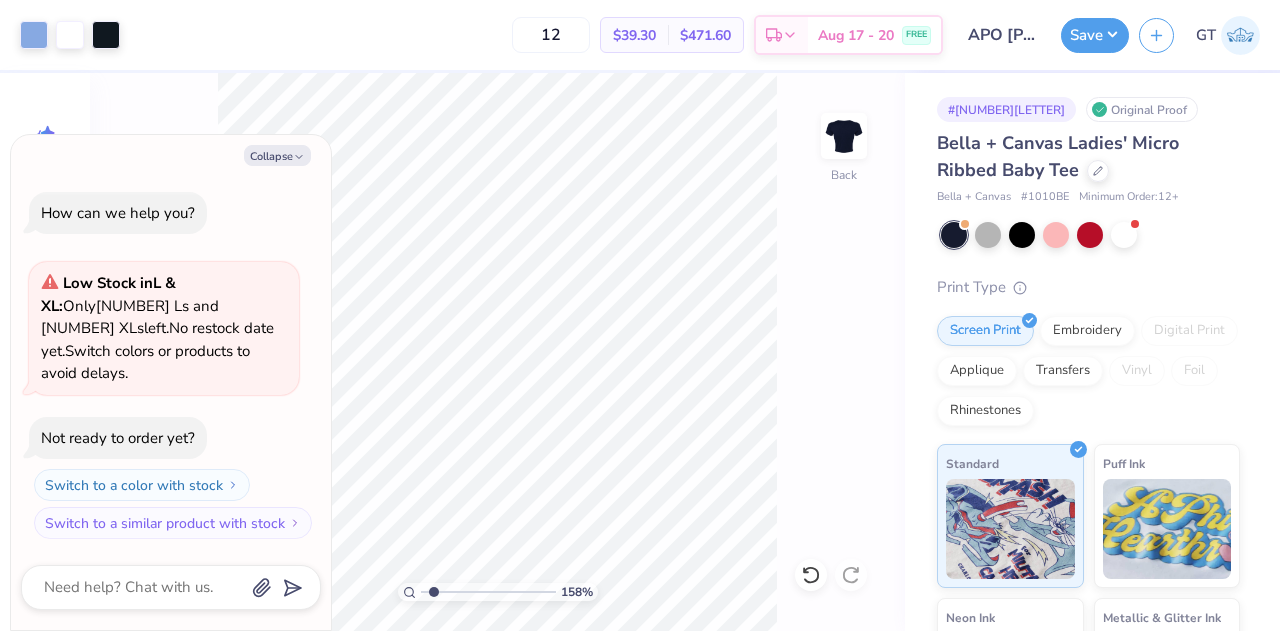 type on "1.57706521074615" 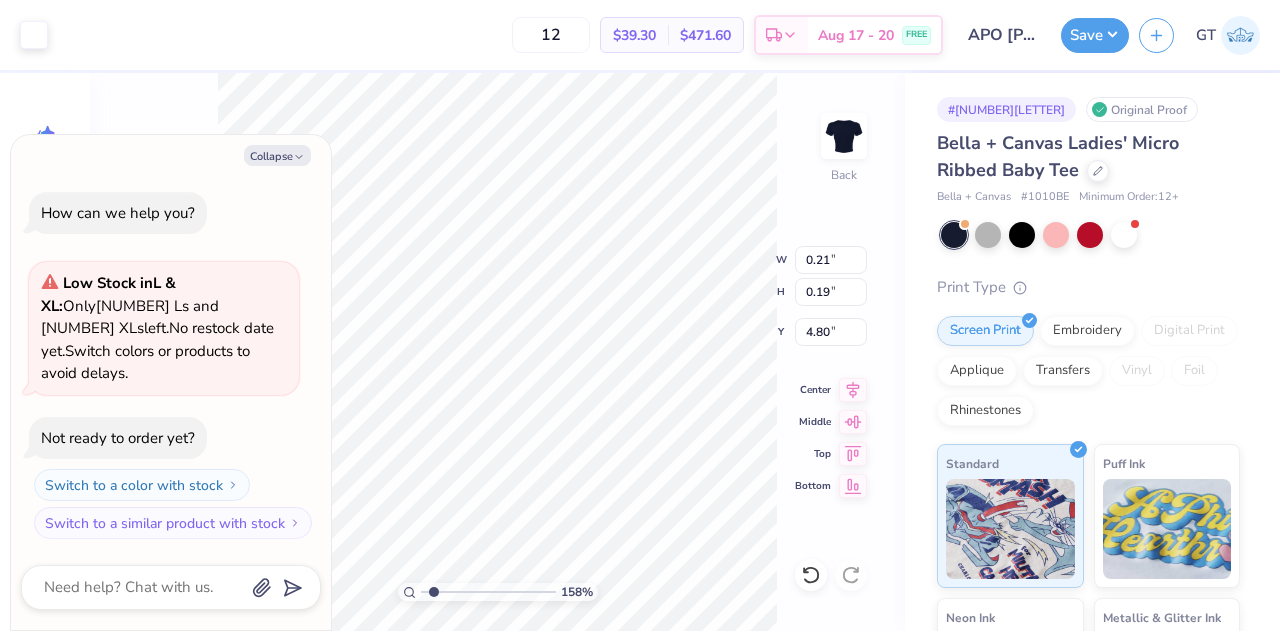 type on "1.57706521074615" 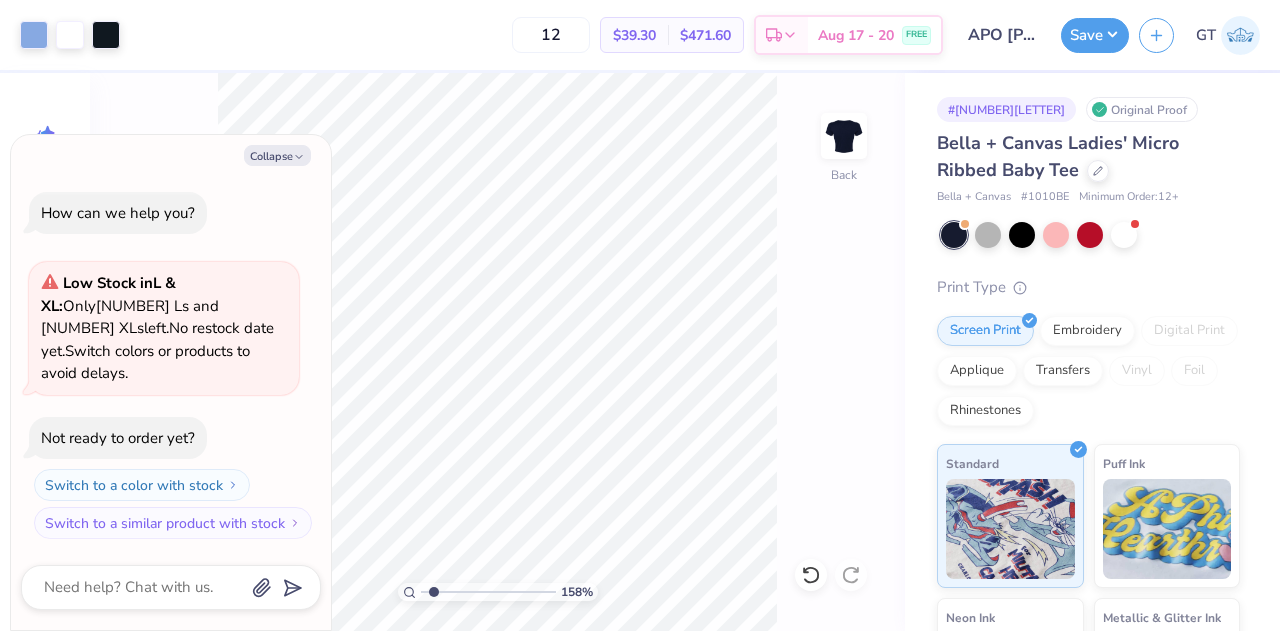 type on "1.57706521074615" 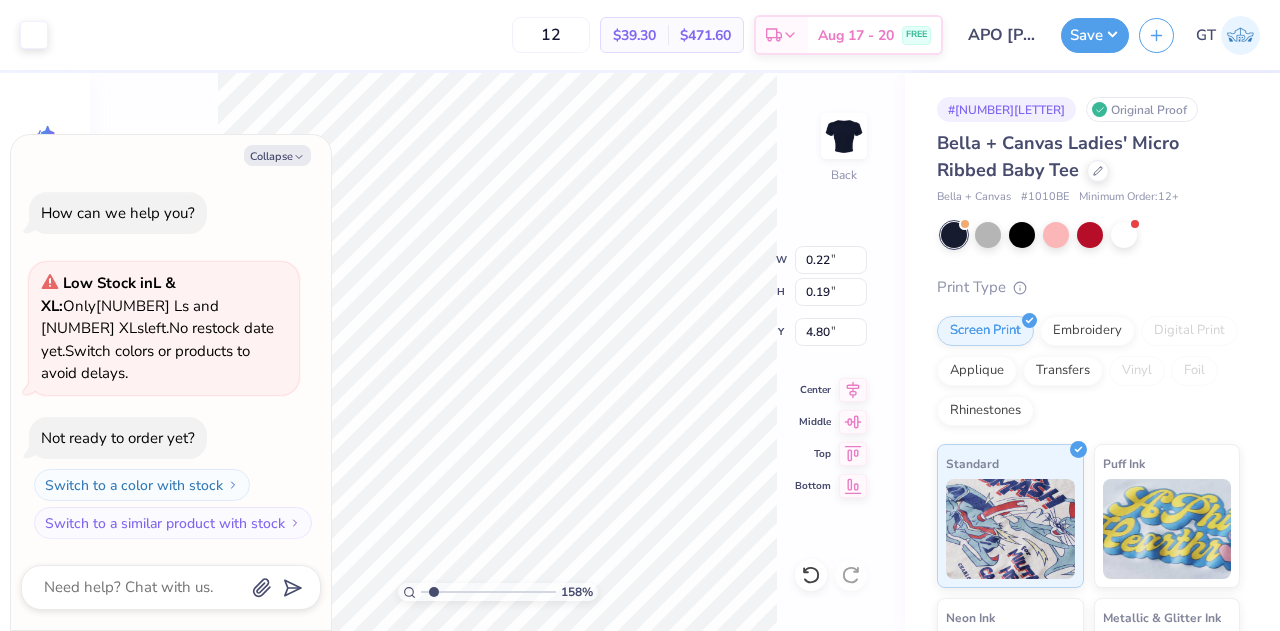 type on "1.57706521074615" 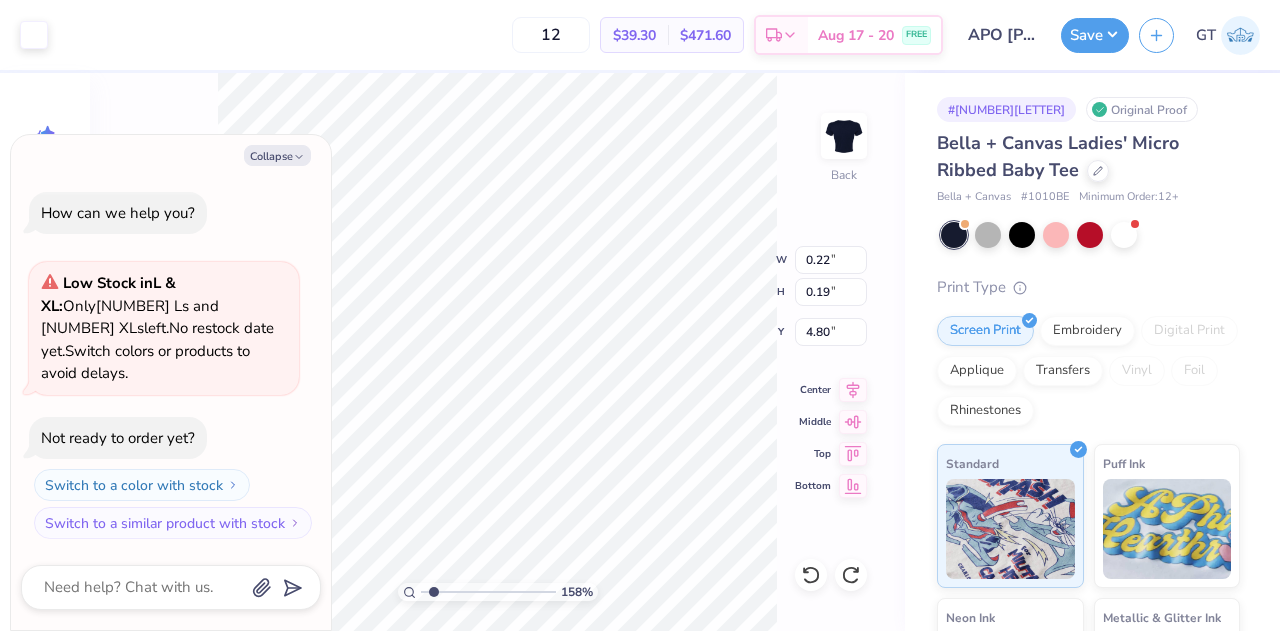 type on "1.57706521074615" 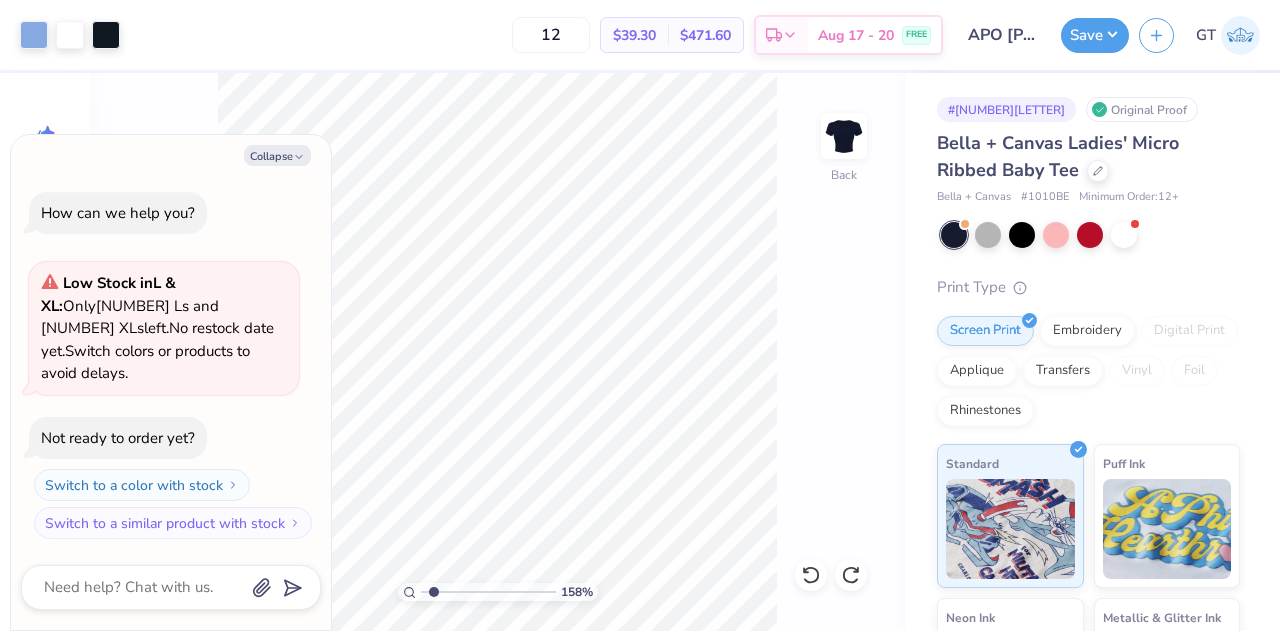 type on "1.57706521074615" 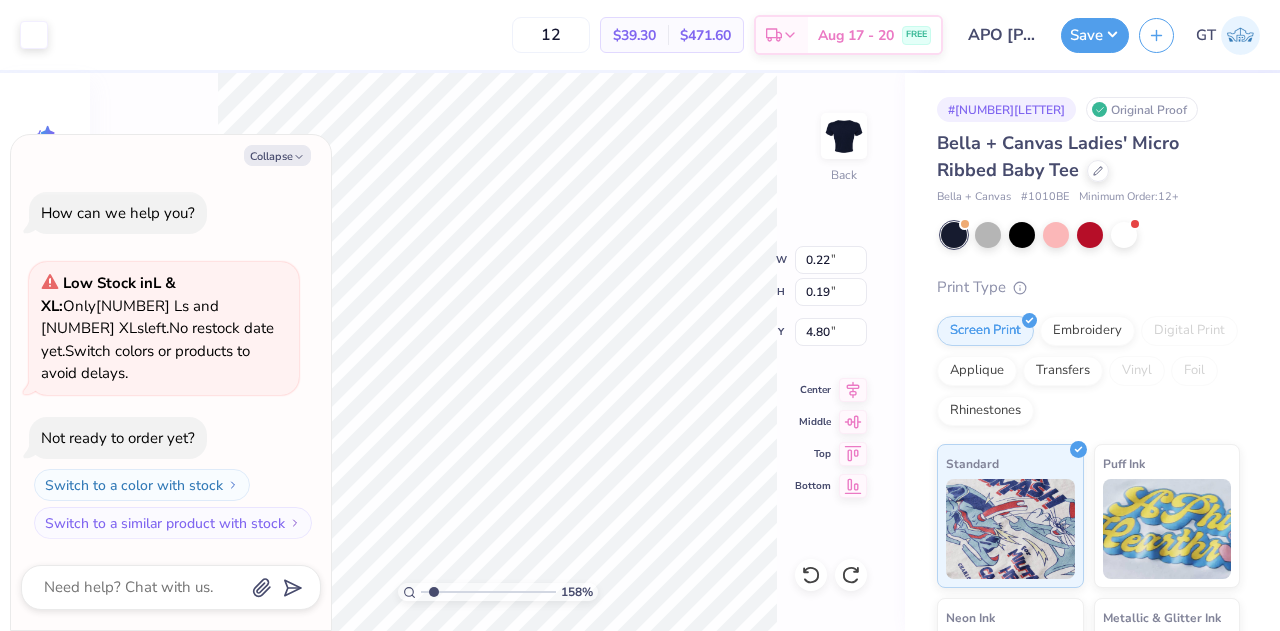 type on "1.57706521074615" 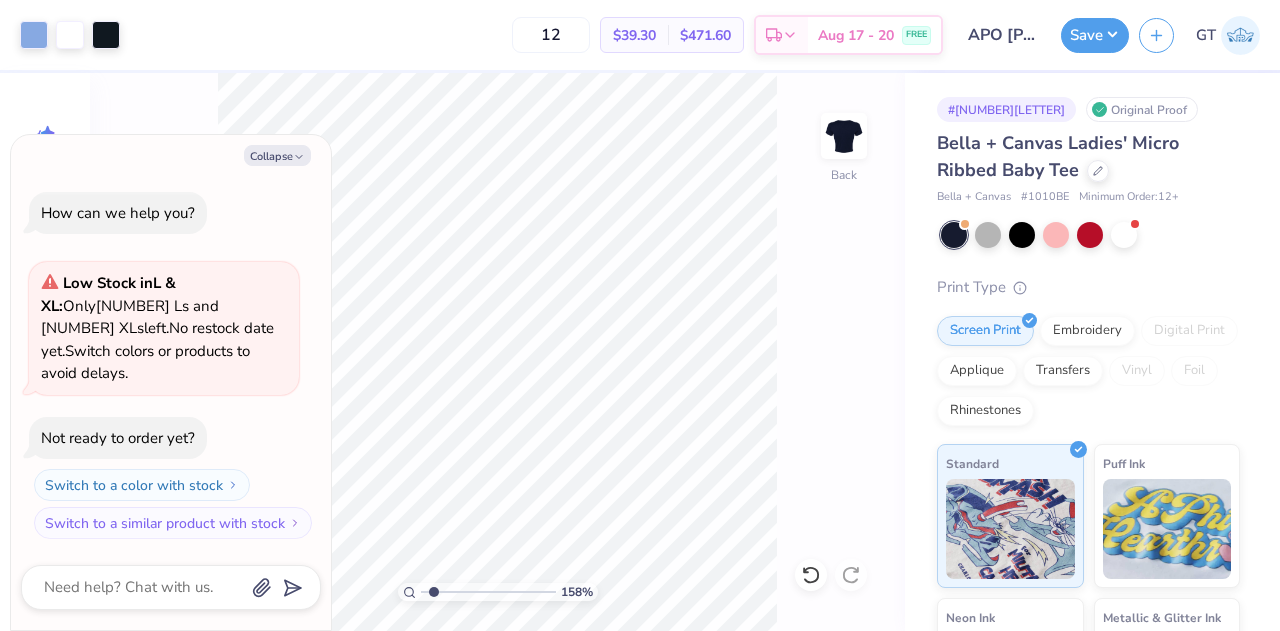 type on "1.57706521074615" 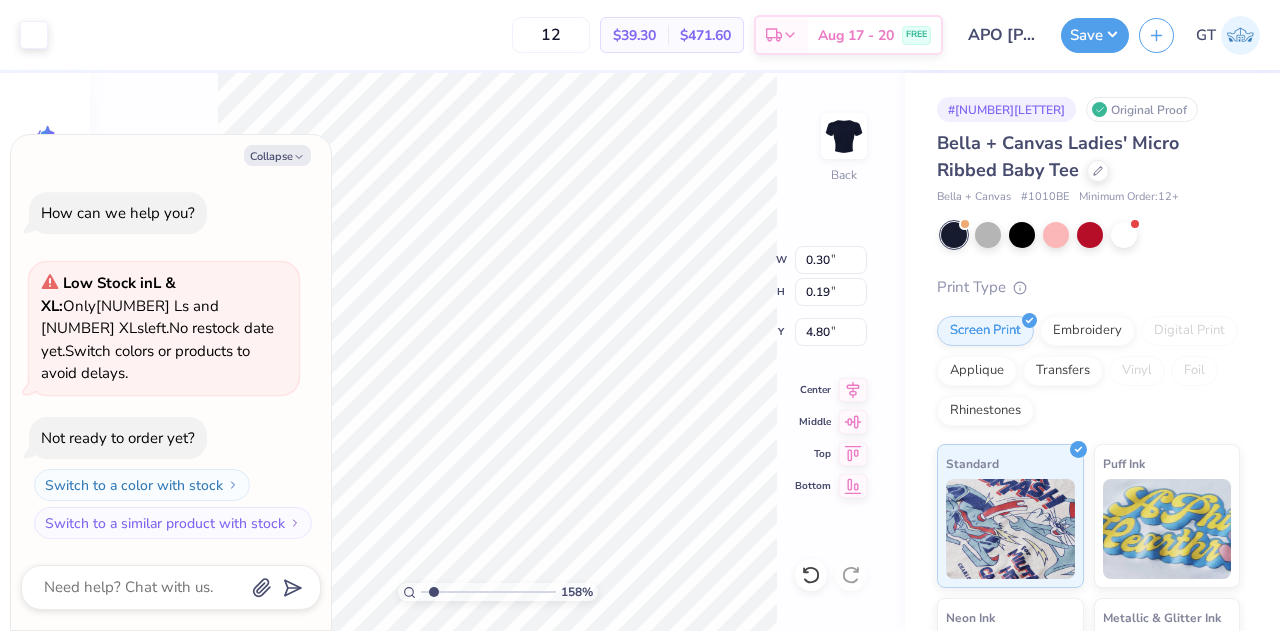 type on "1.57706521074615" 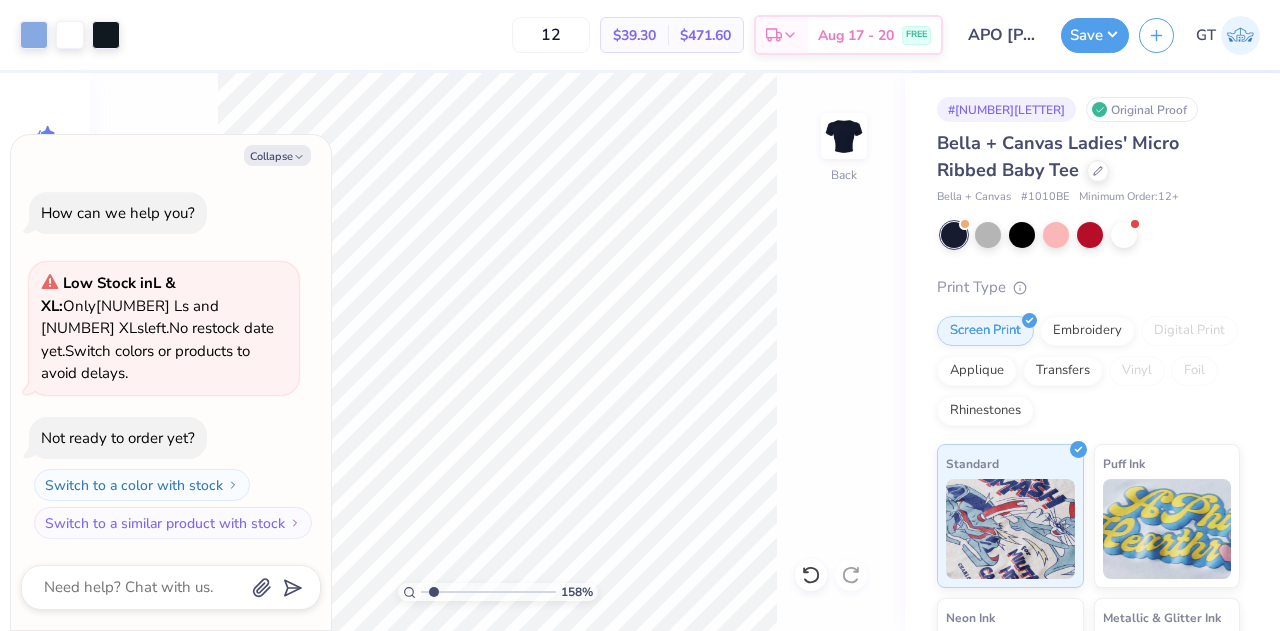 type on "1.57706521074615" 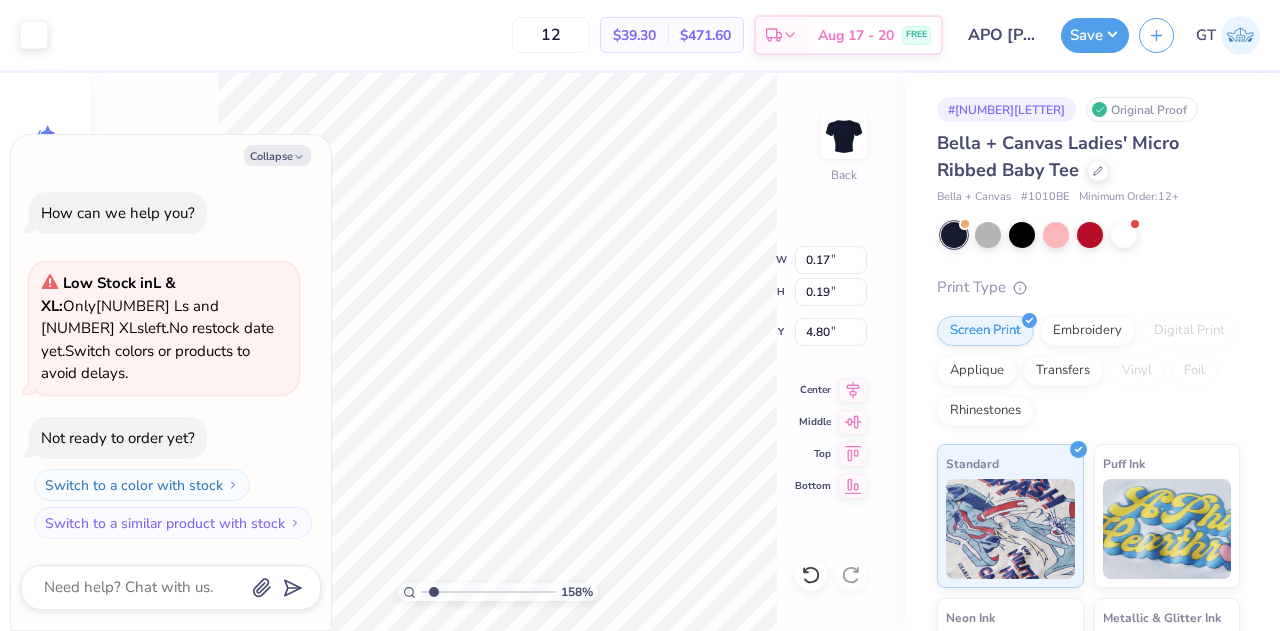 type on "1.57706521074615" 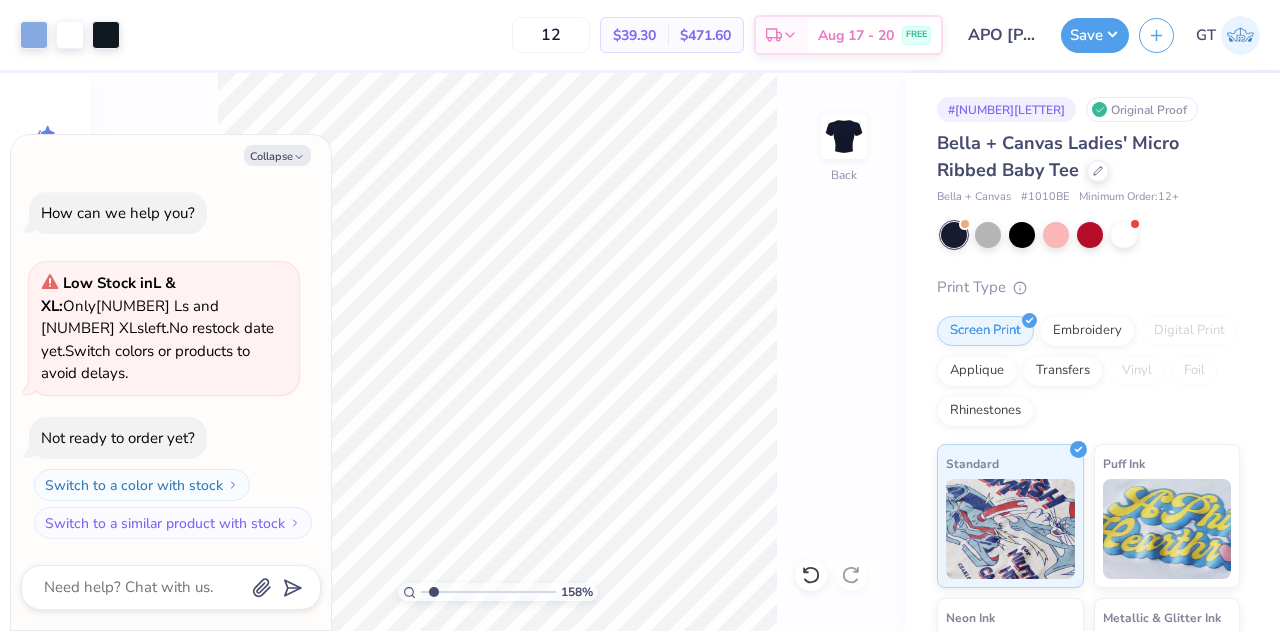 type on "1.57706521074615" 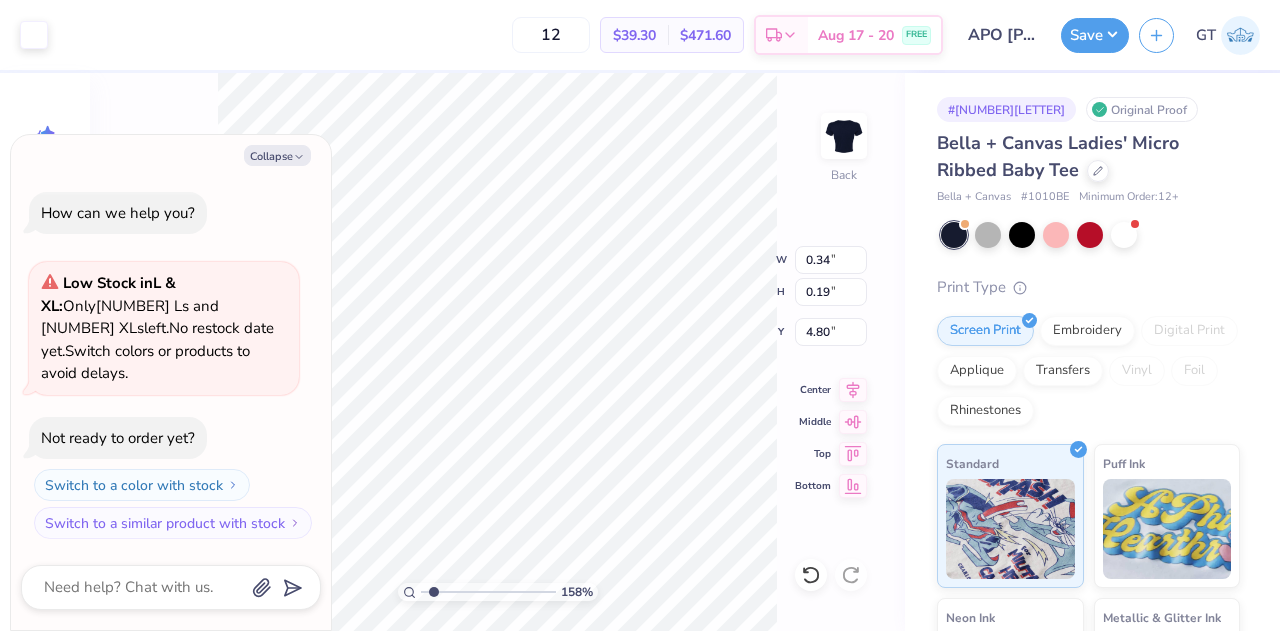 type on "1.57706521074615" 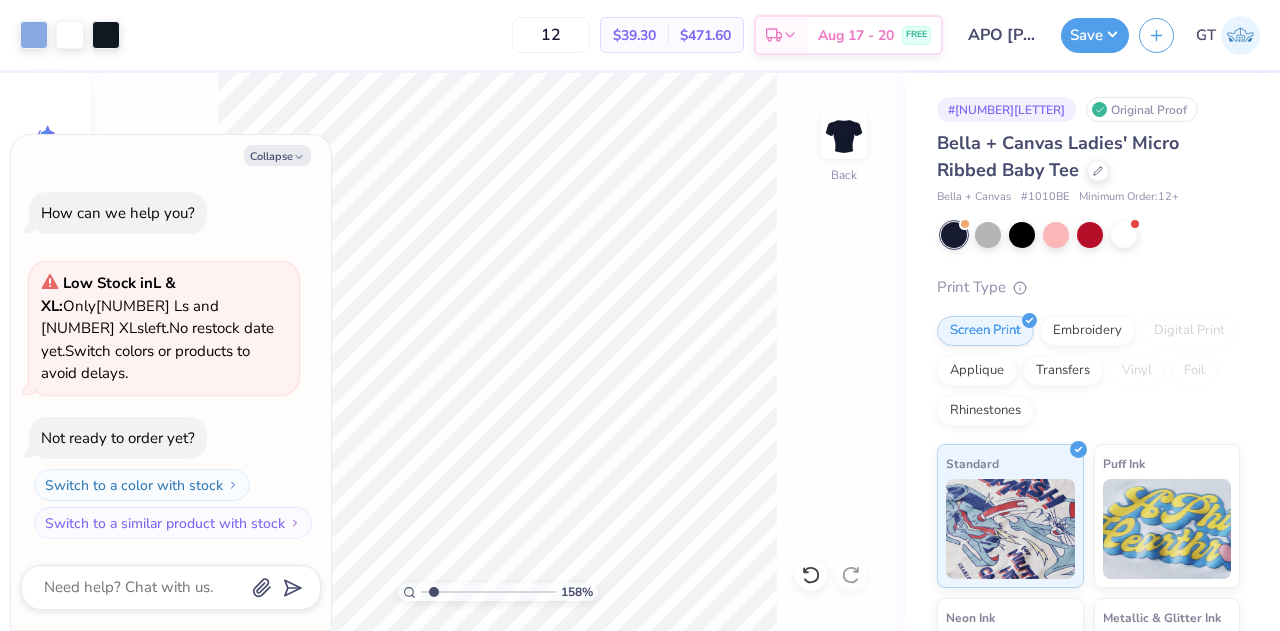 type on "1.57706521074615" 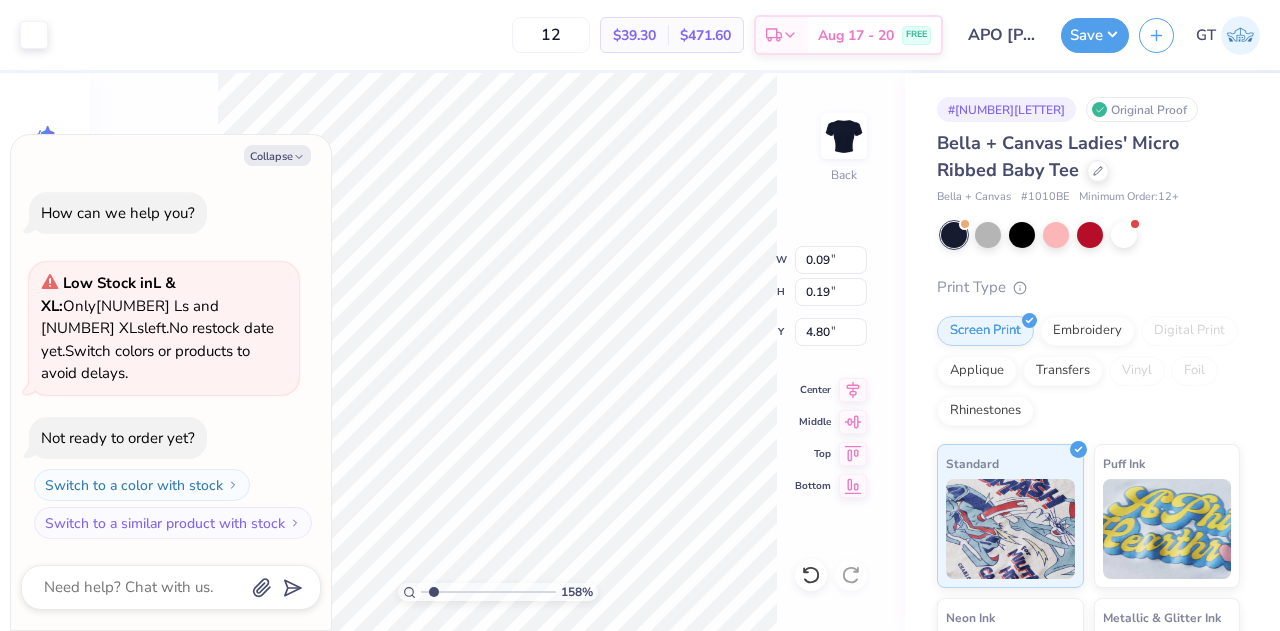 type on "1.57706521074615" 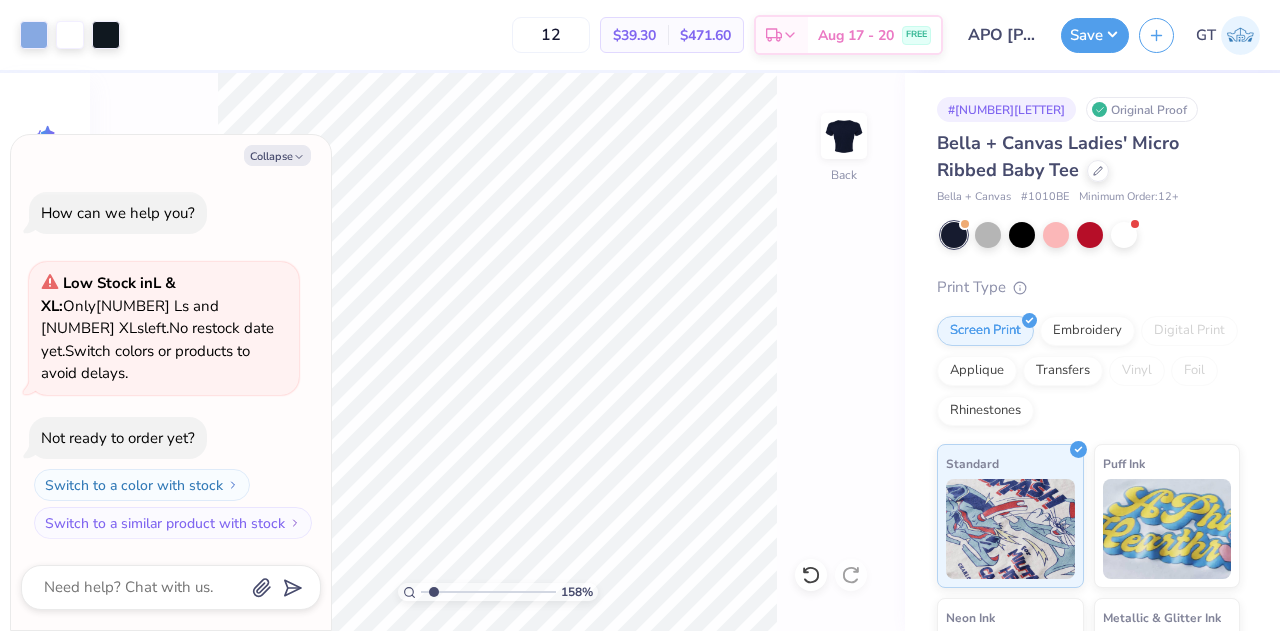 type on "1.57706521074615" 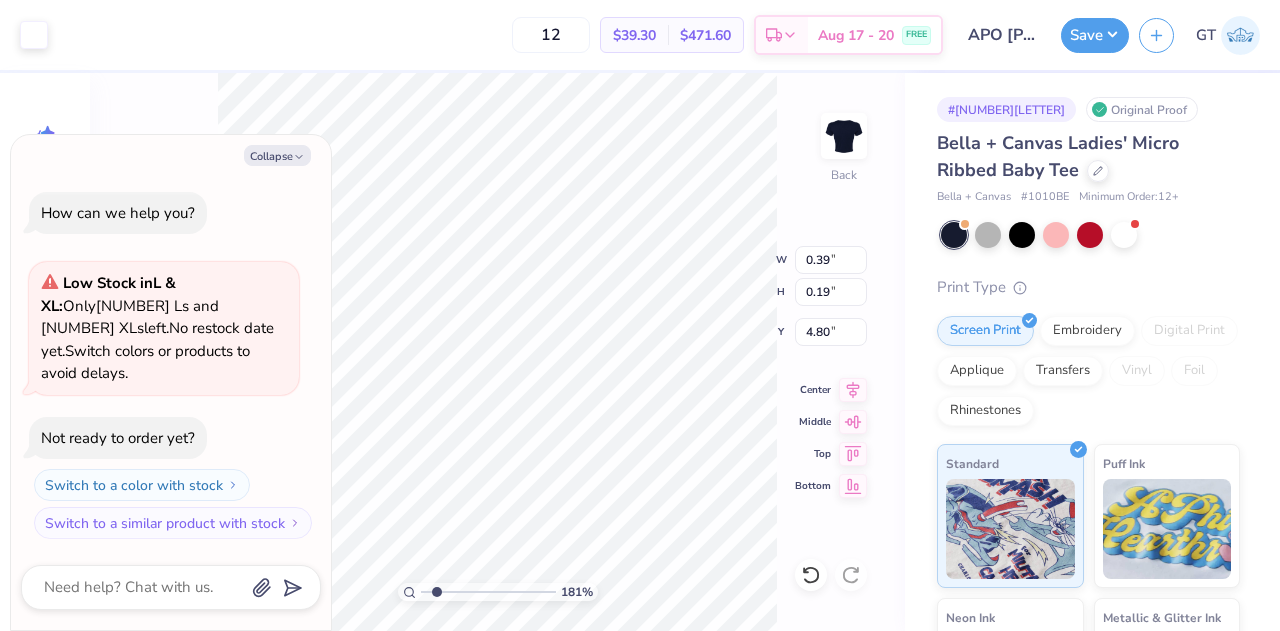 type on "1.80967737872674" 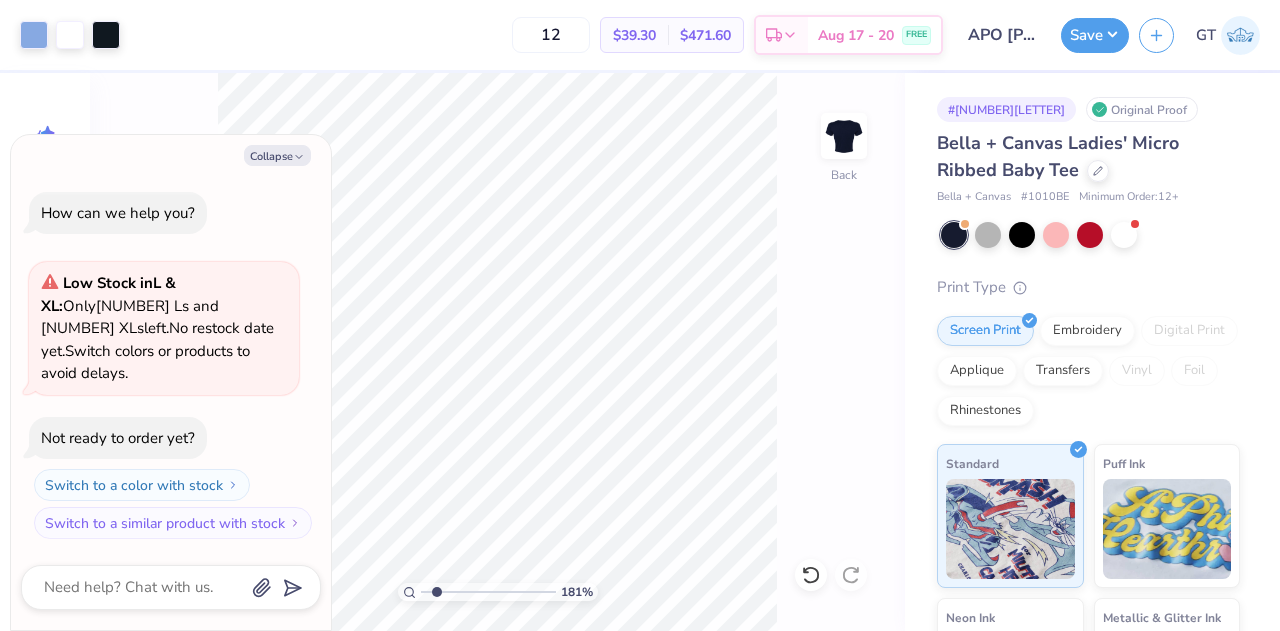 type on "1.80967737872674" 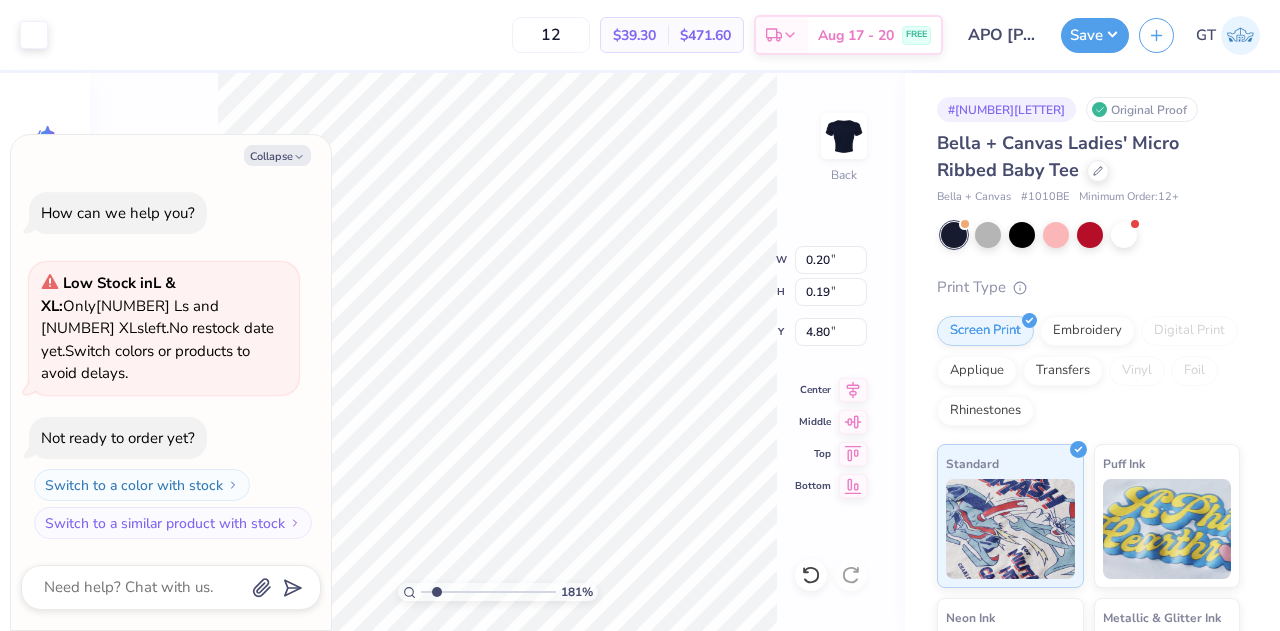 type on "1.80967737872674" 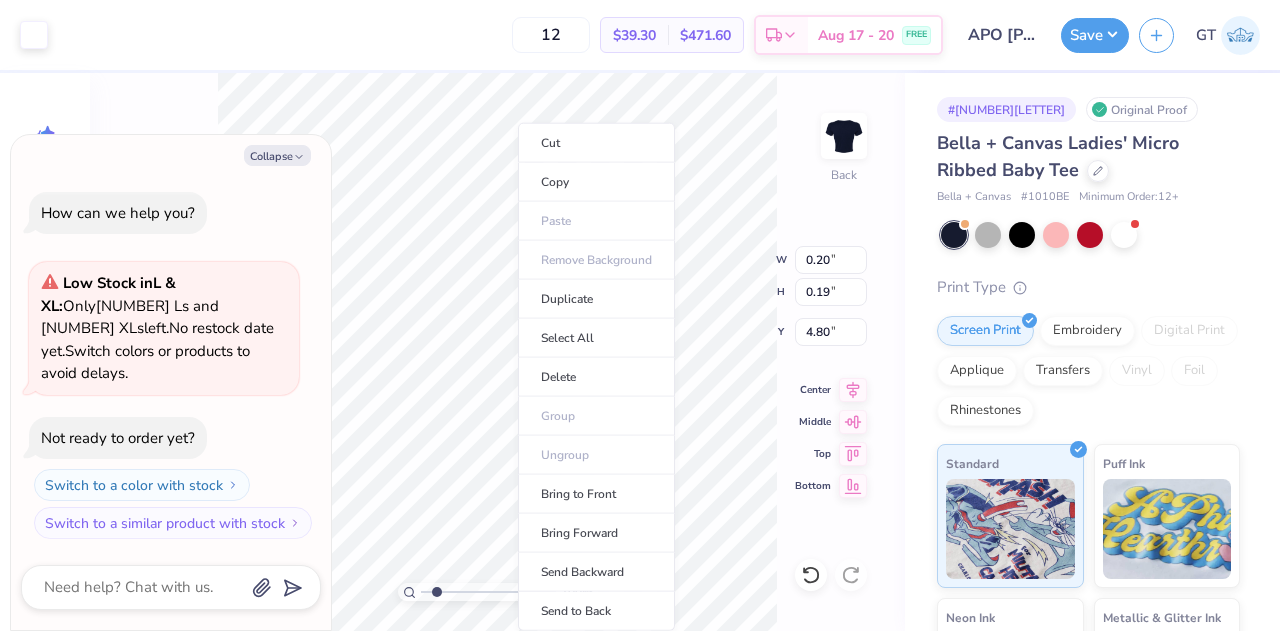 type on "1" 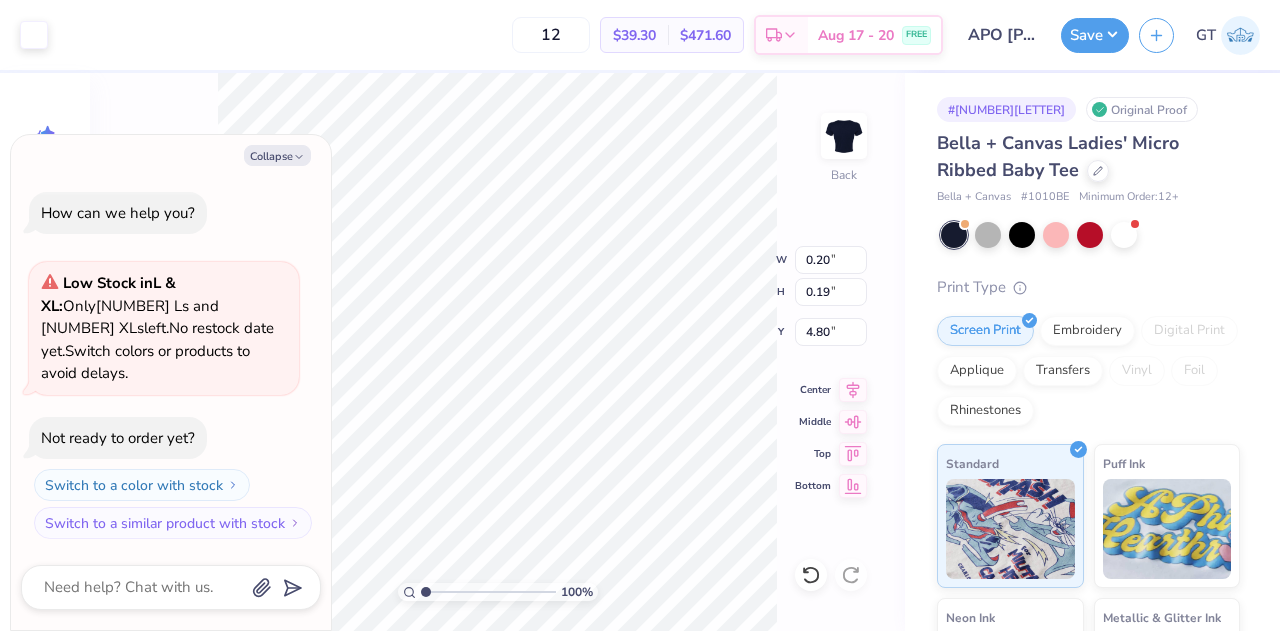 type on "x" 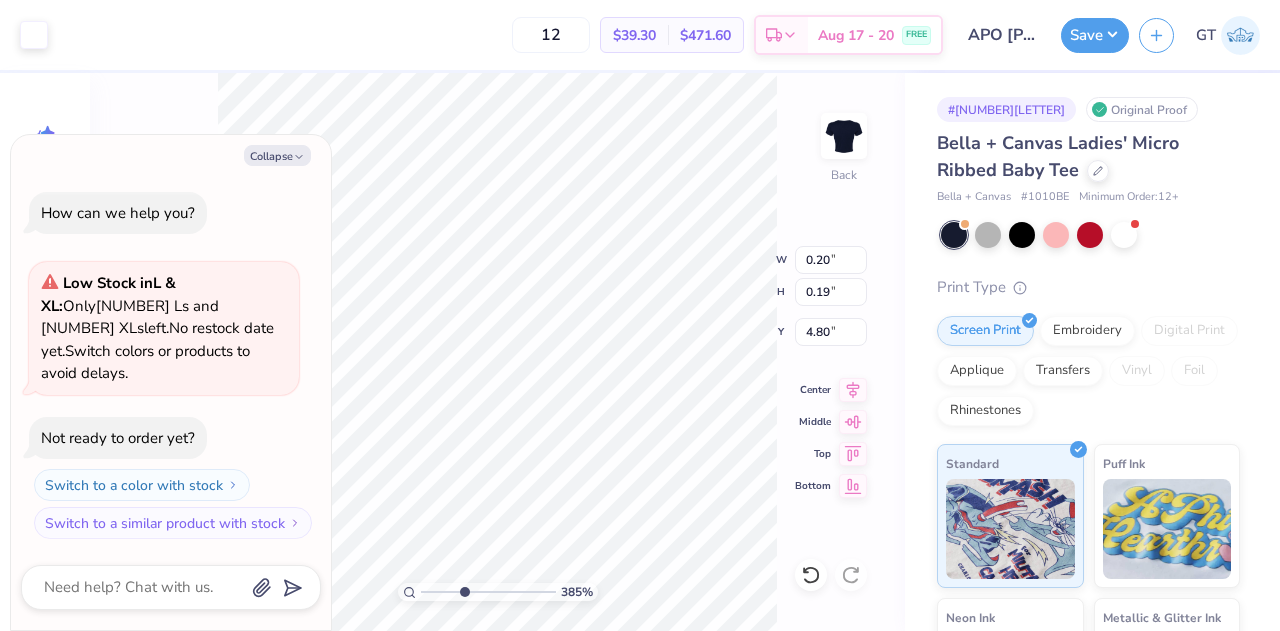 type on "3.84729472942651" 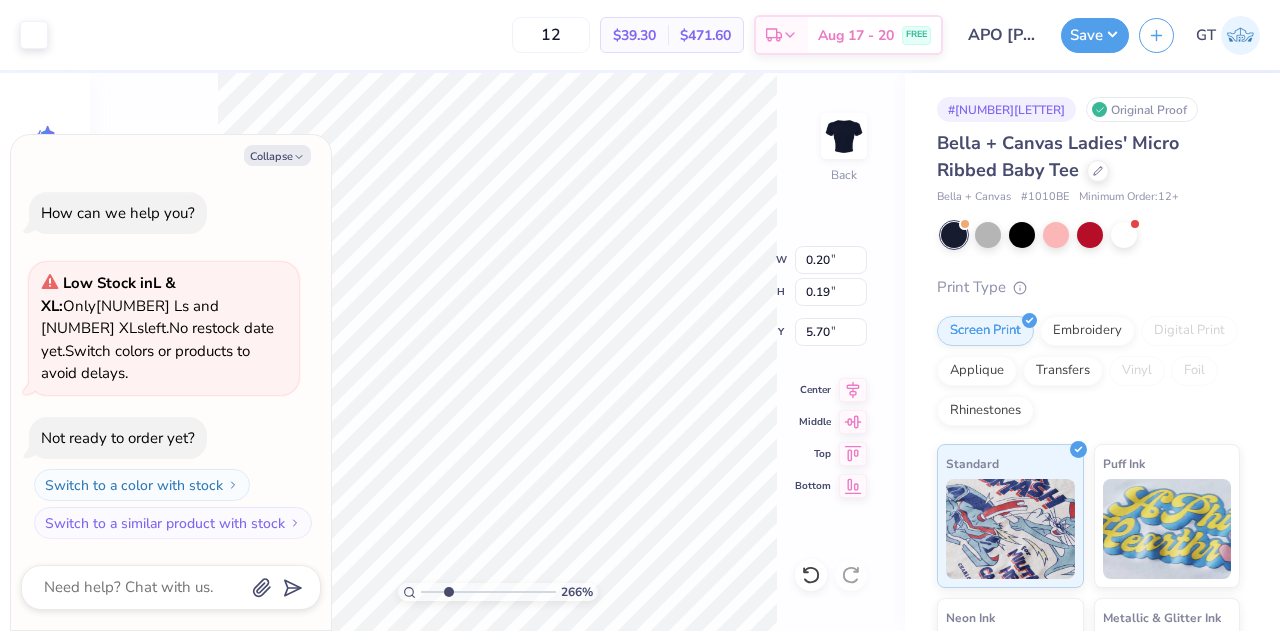 type on "2.66202211663361" 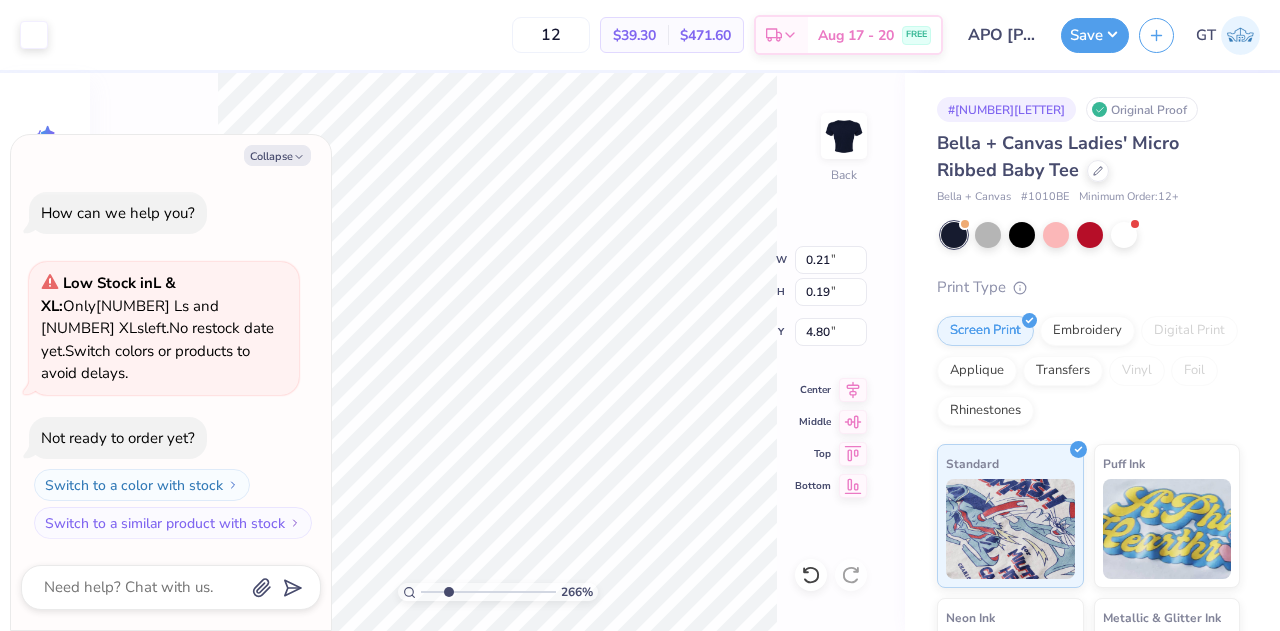 type on "2.66202211663361" 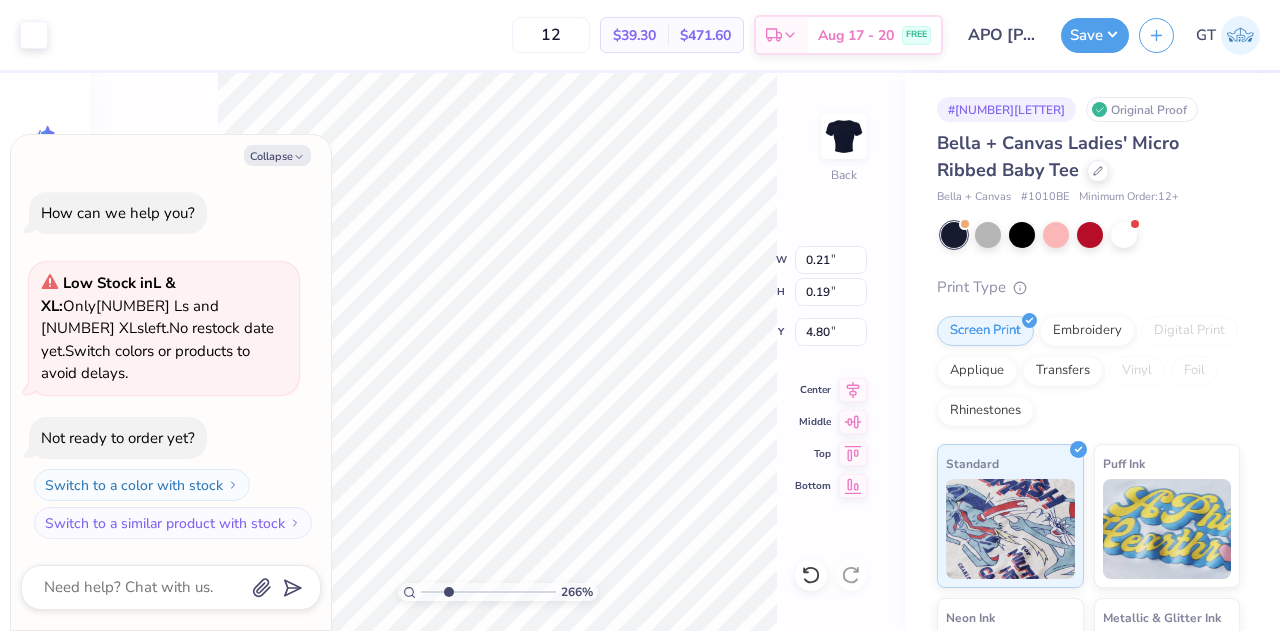 type on "2.66202211663361" 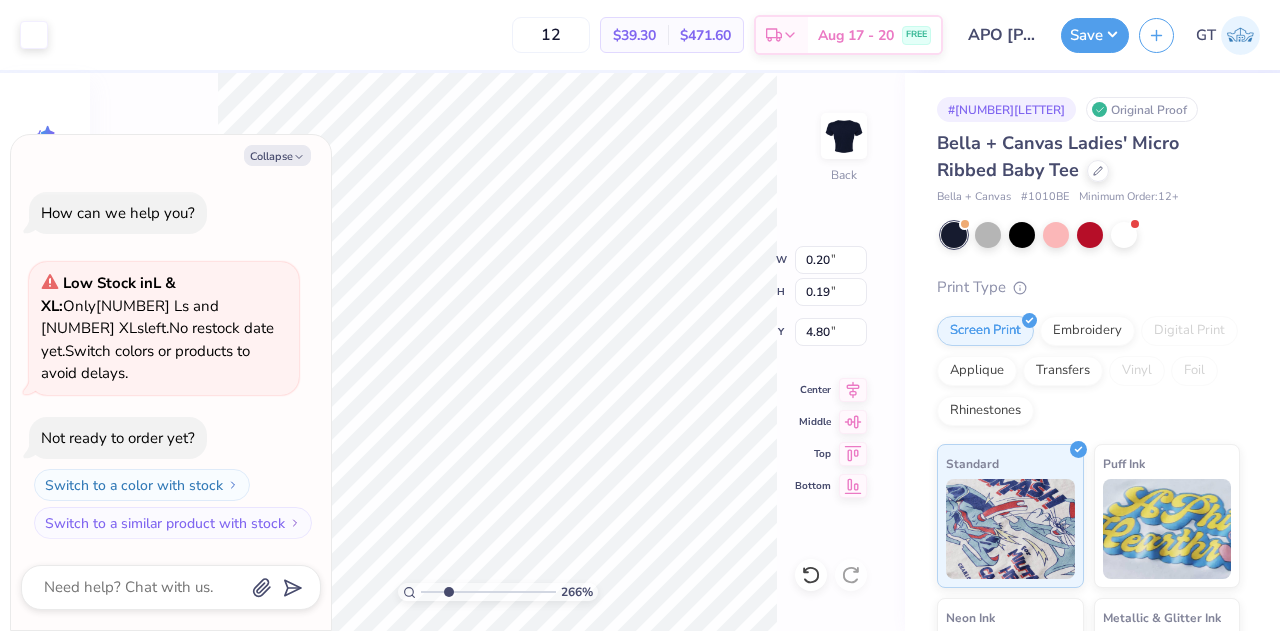 type on "2.66202211663361" 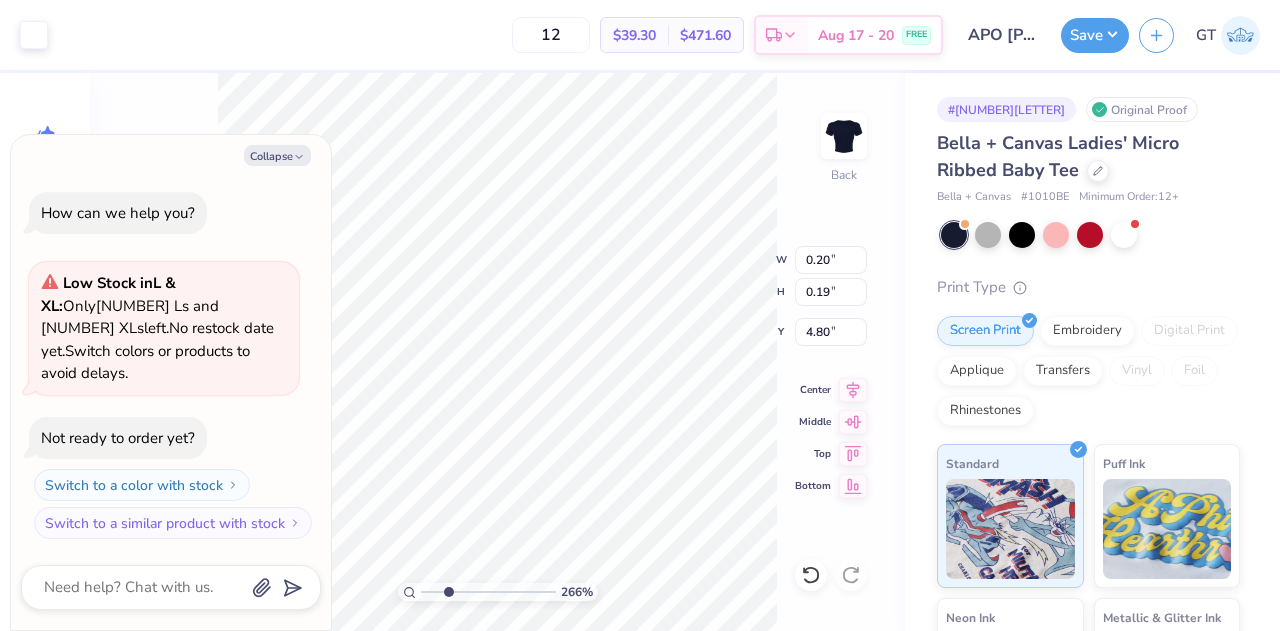 type on "2.66202211663361" 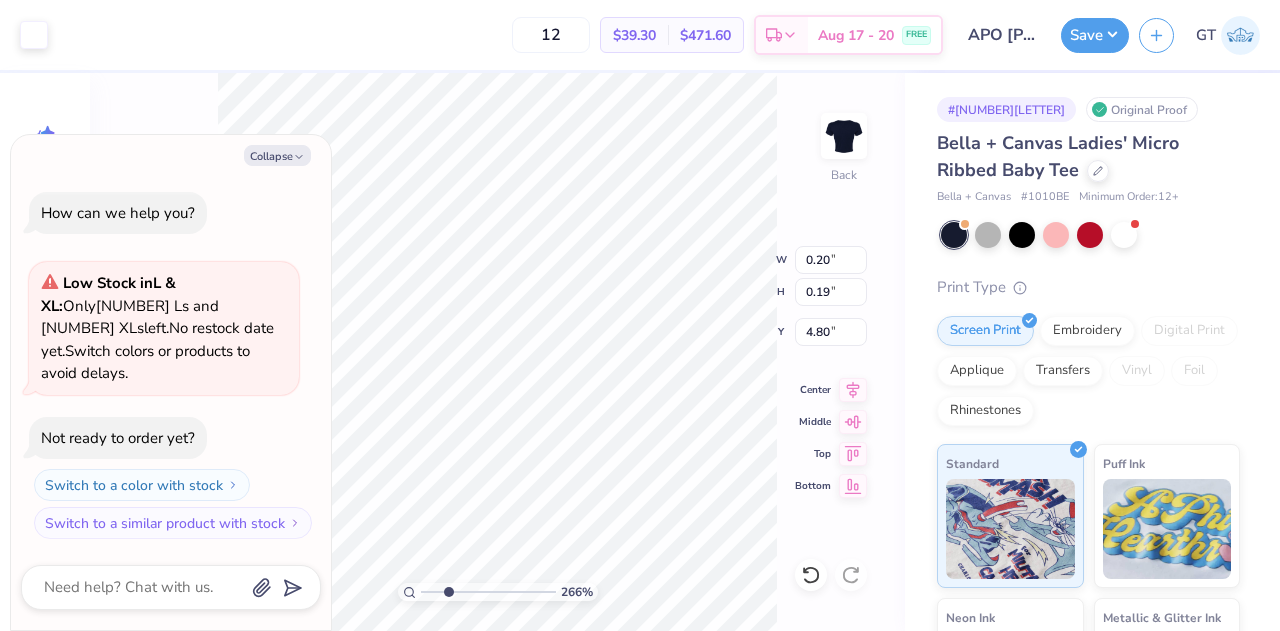 type on "2.66202211663361" 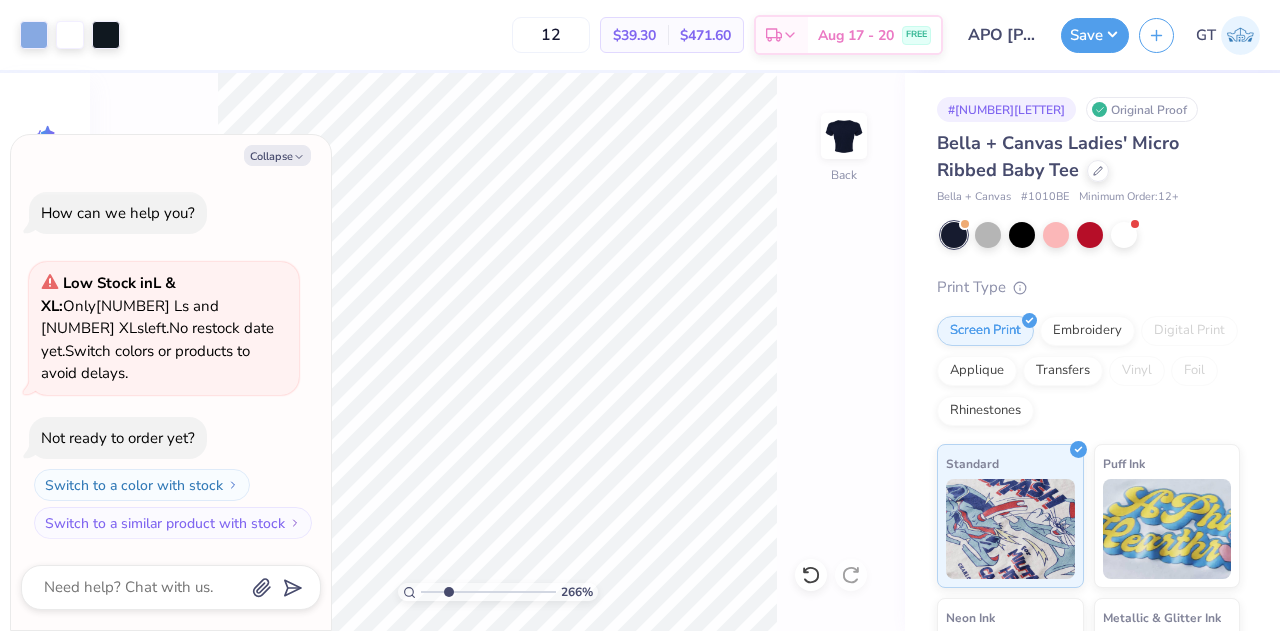 type on "2.66202211663361" 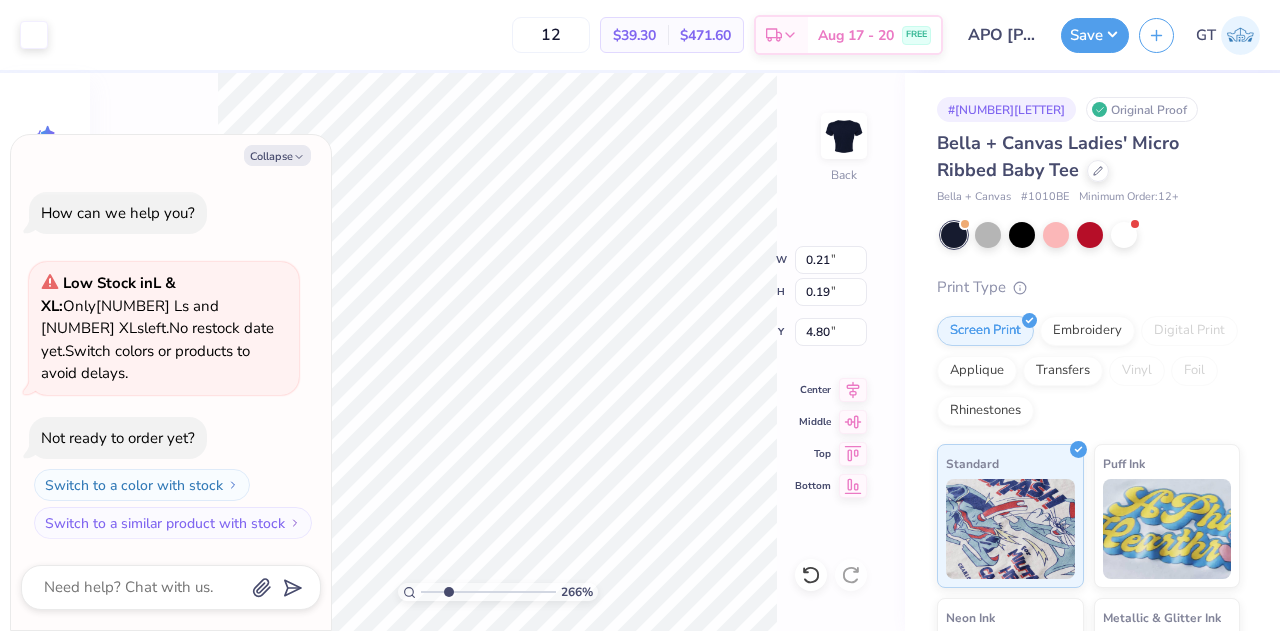 type on "2.66202211663361" 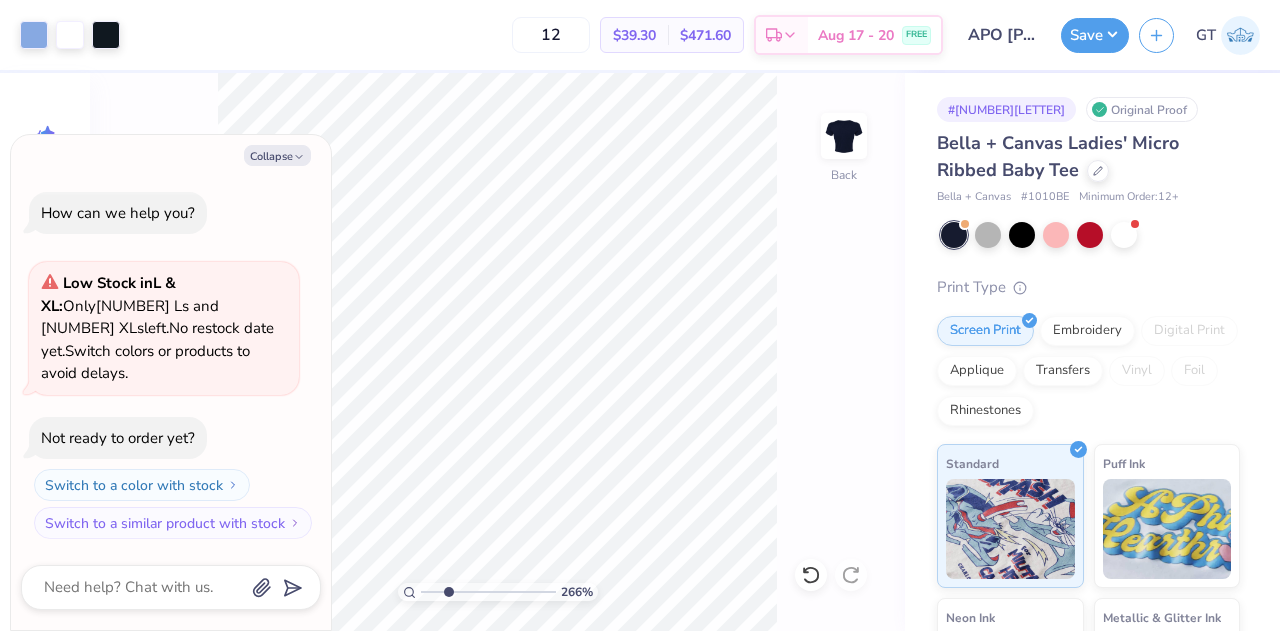 type on "2.66202211663361" 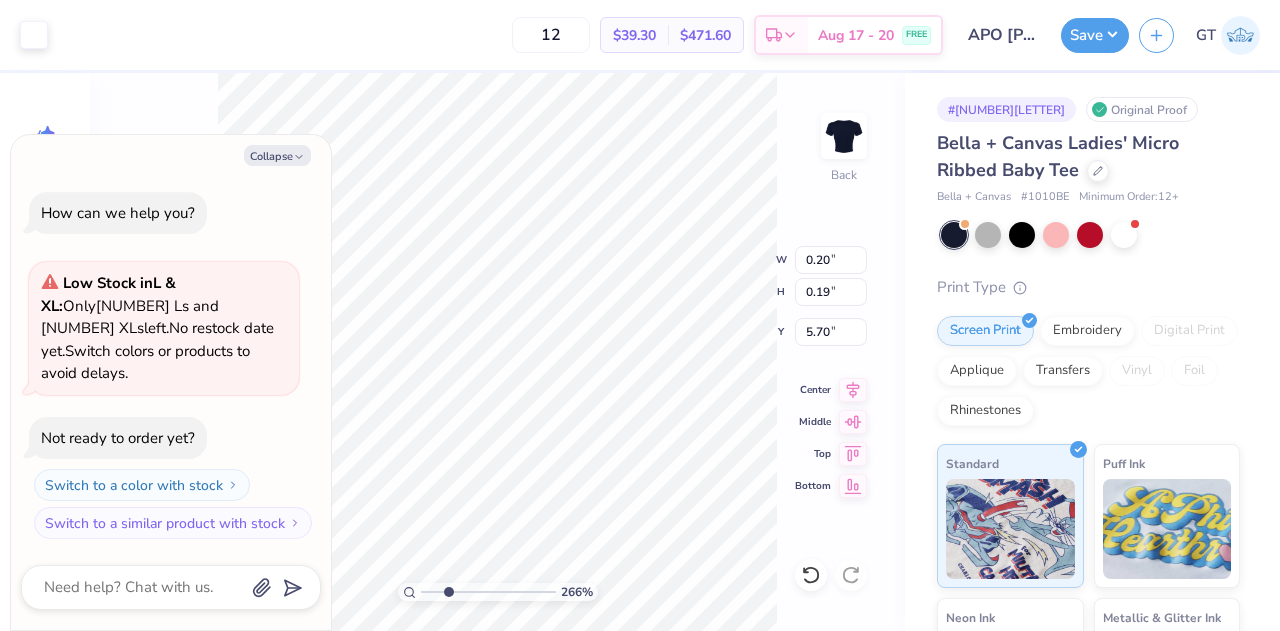 type on "2.66202211663361" 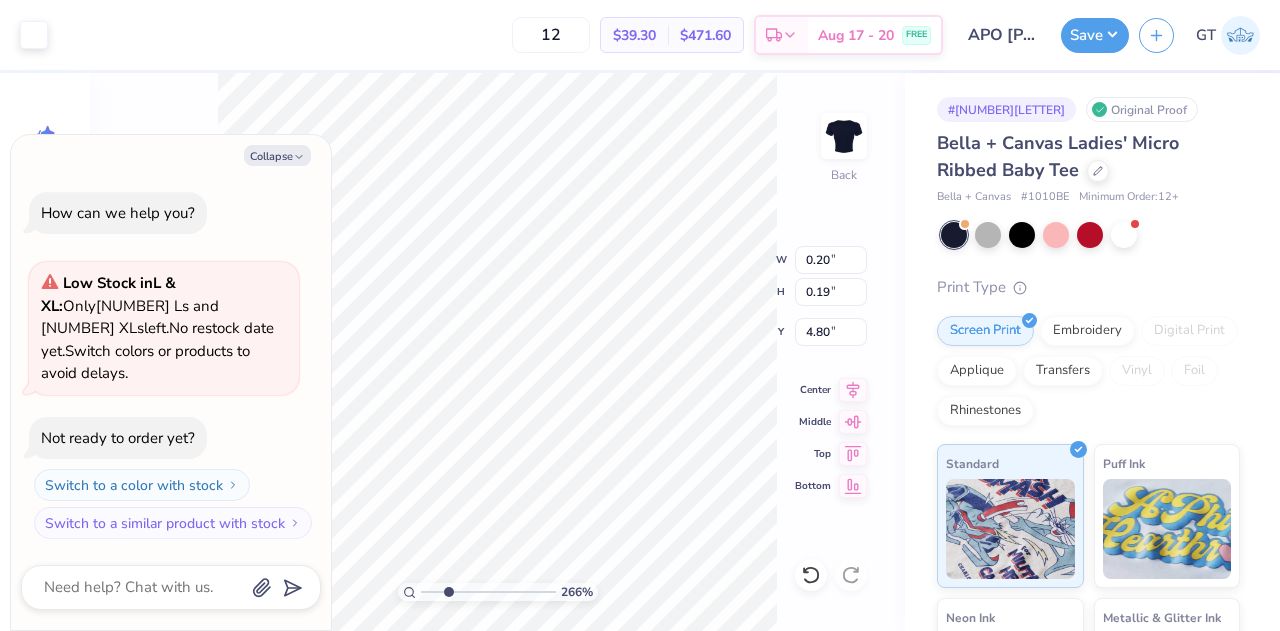 type on "2.66202211663361" 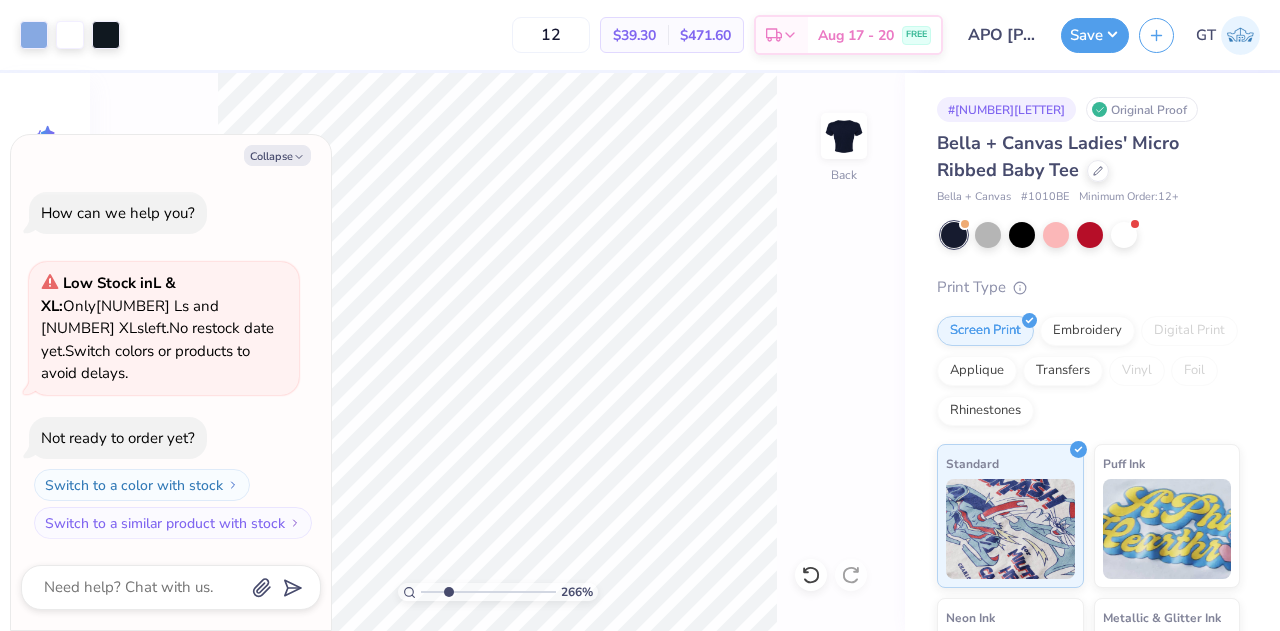 type on "2.66202211663361" 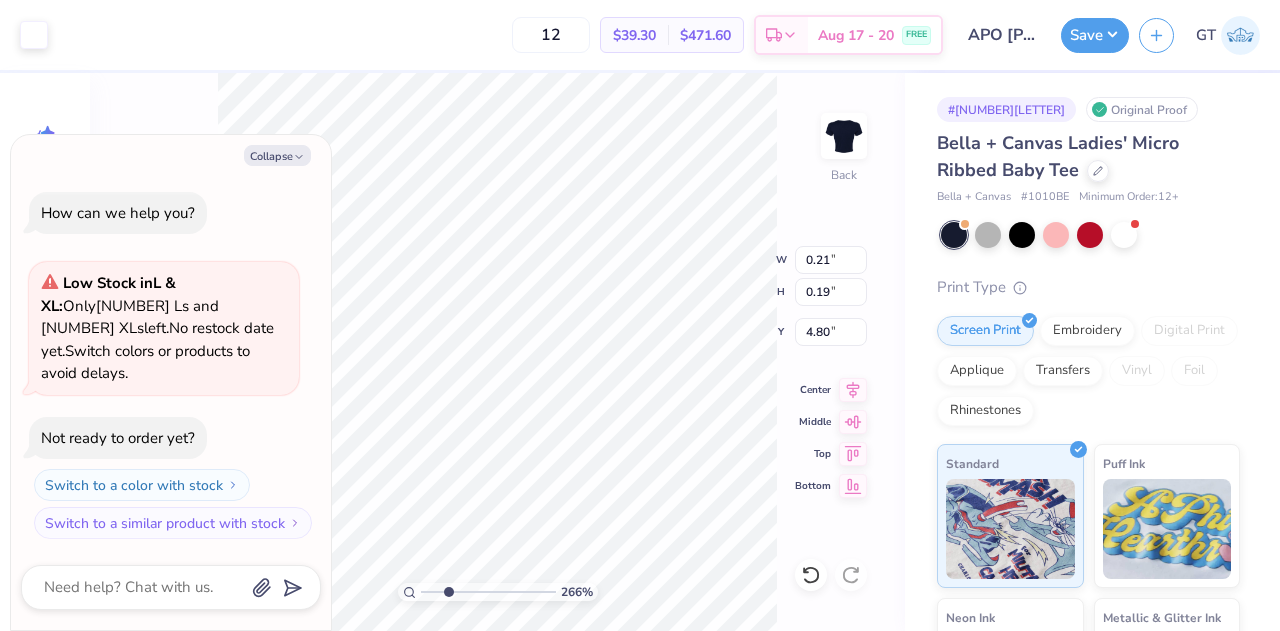type on "2.66202211663361" 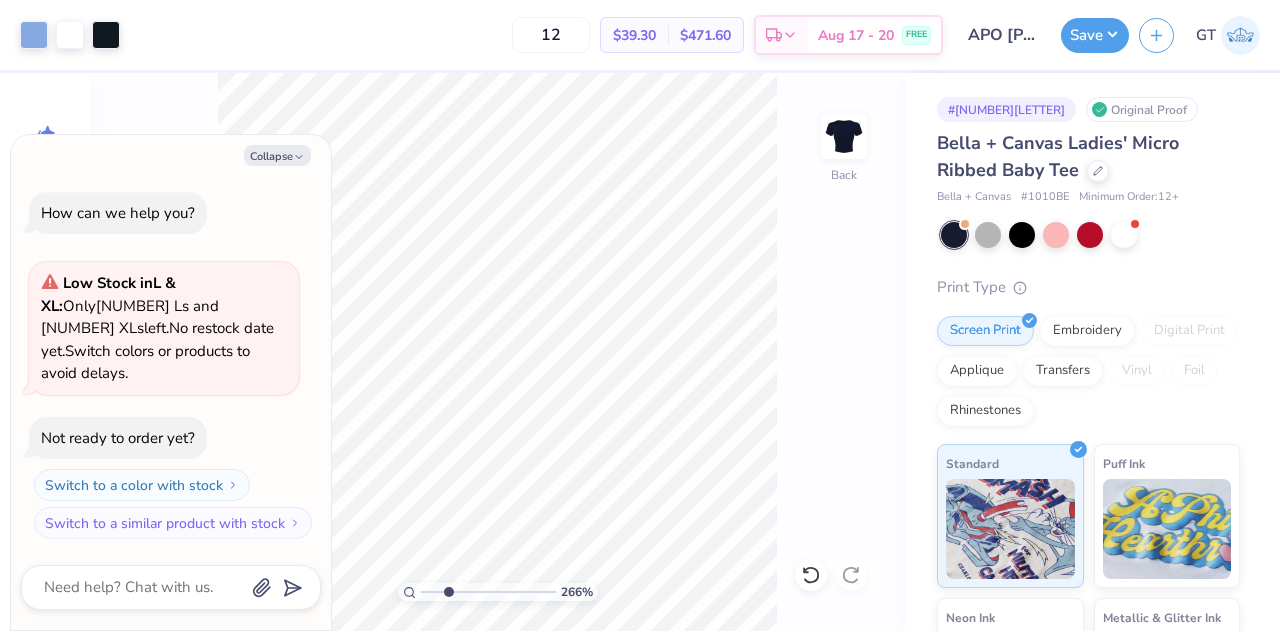 type on "2.66202211663361" 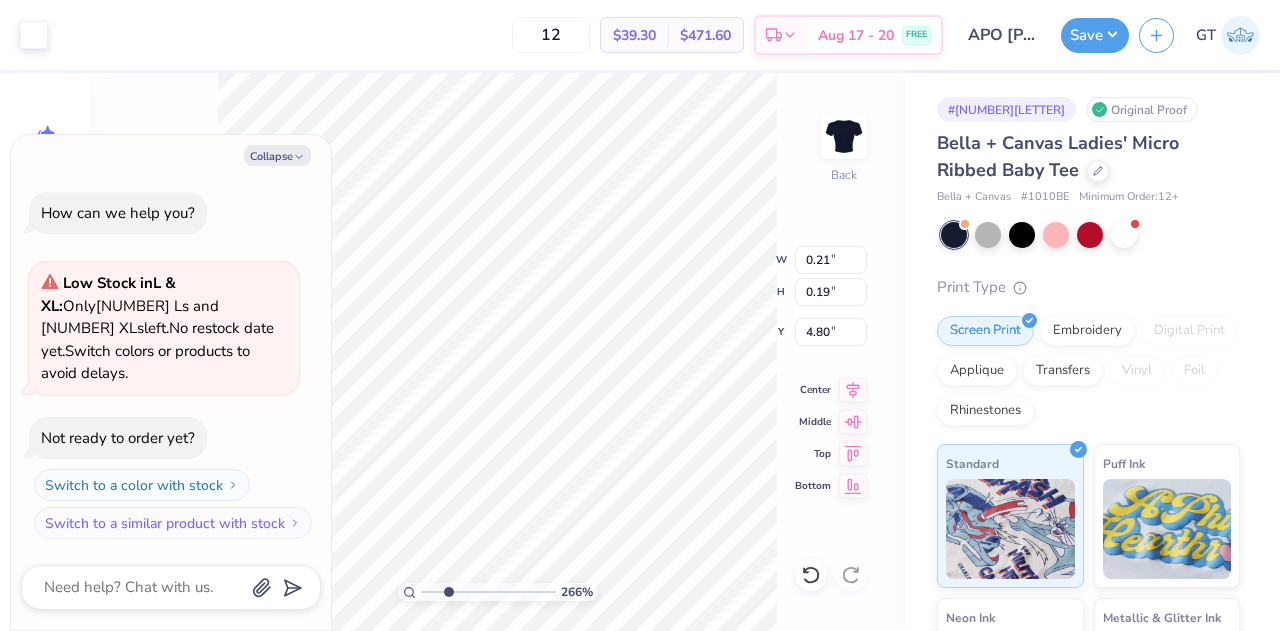 type on "2.66202211663361" 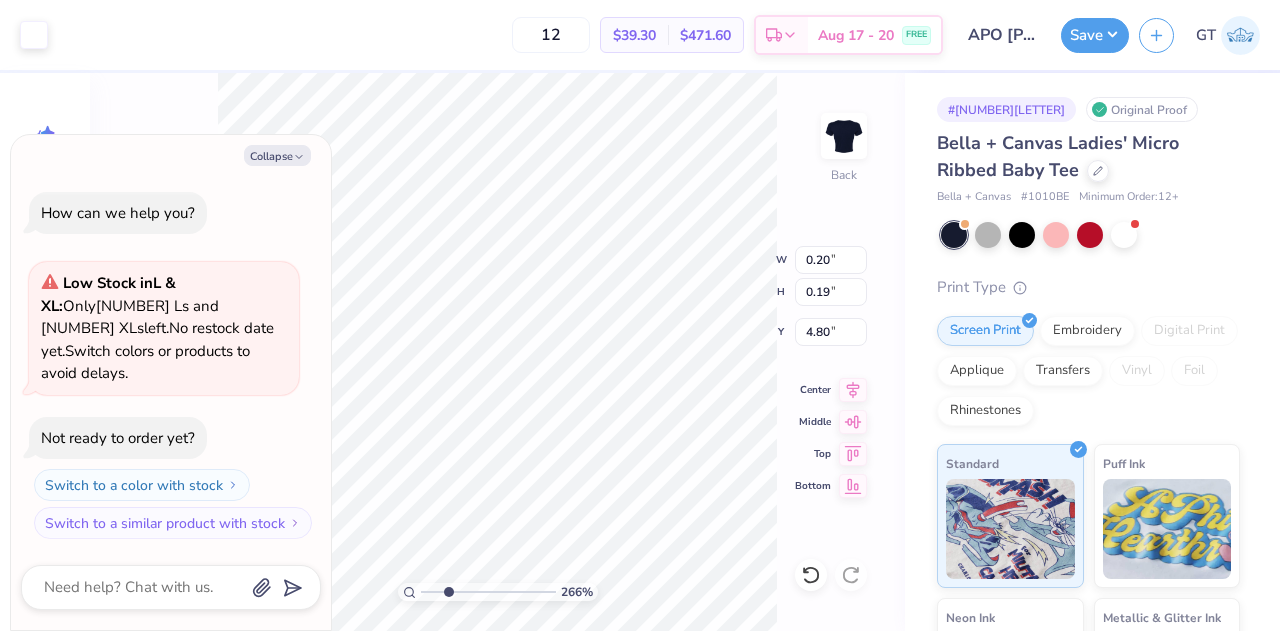 type on "2.66202211663361" 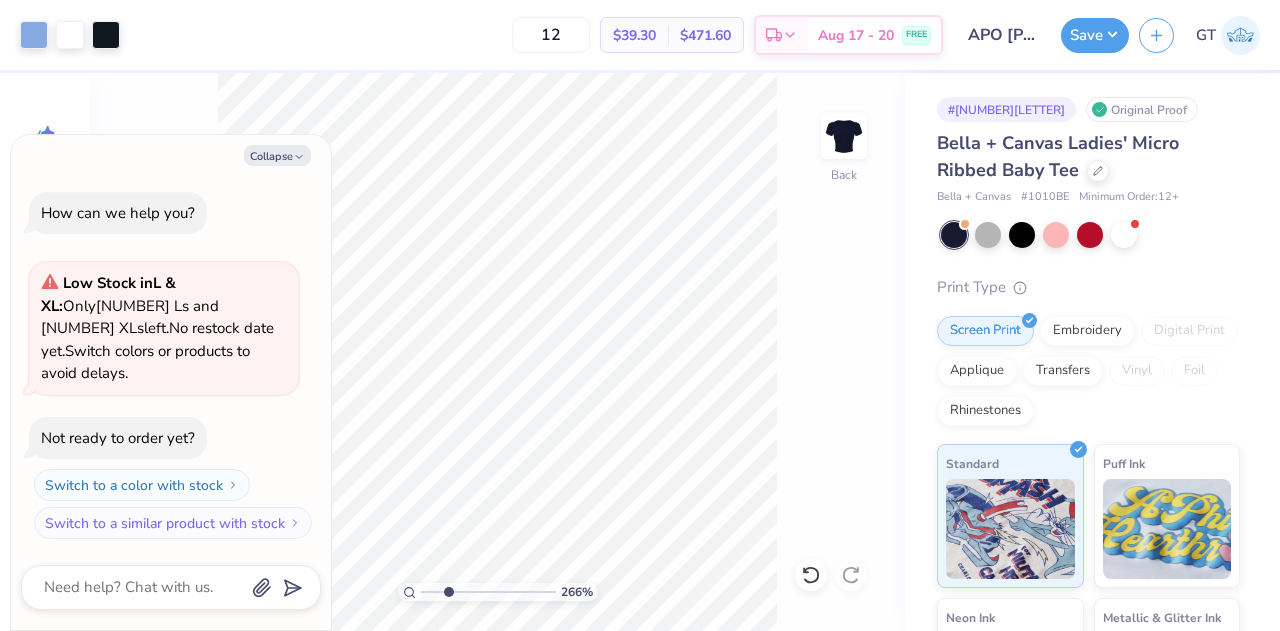 type on "2.66202211663361" 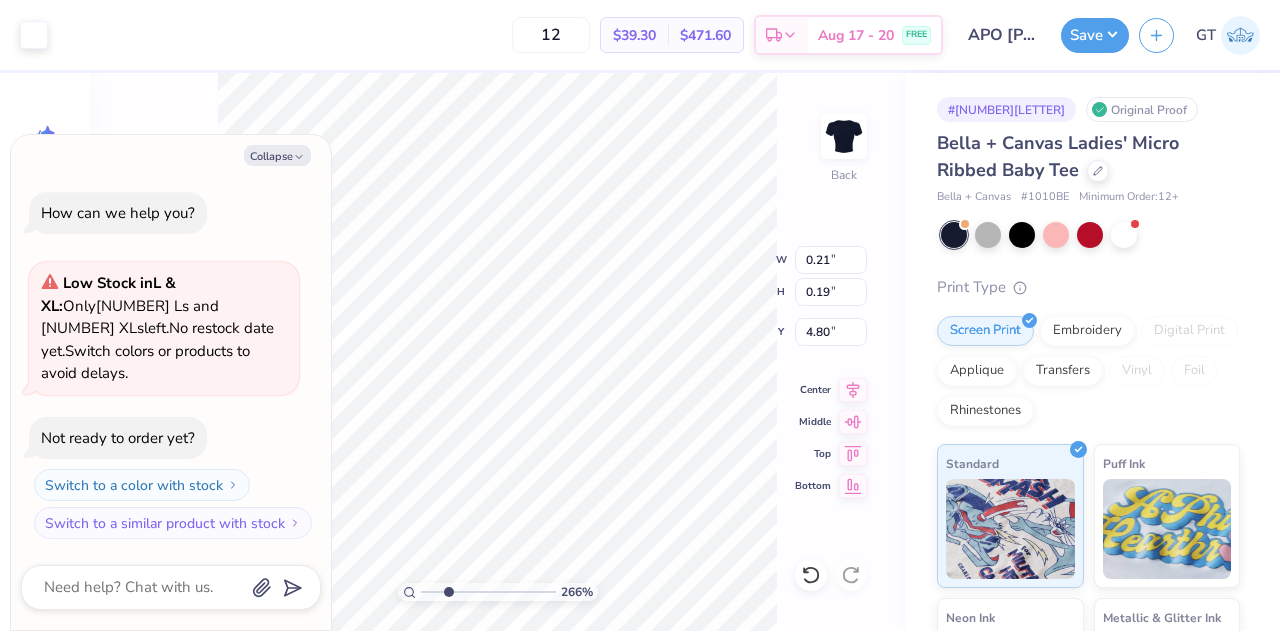 type on "2.66202211663361" 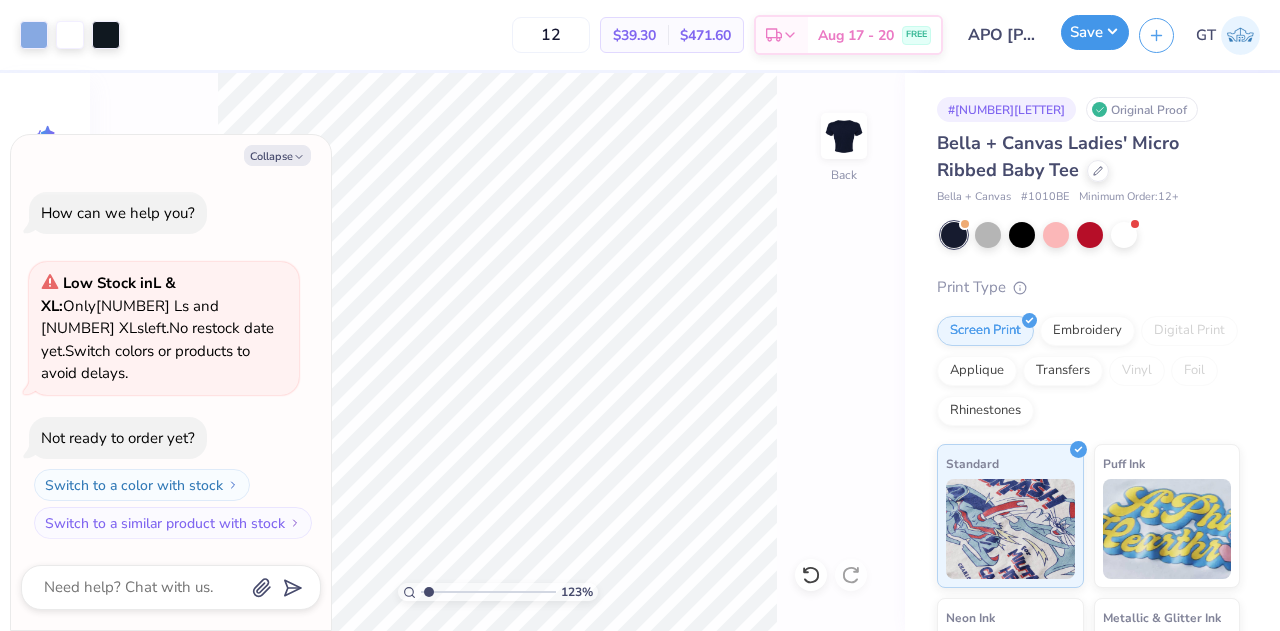 click on "Save" at bounding box center (1095, 32) 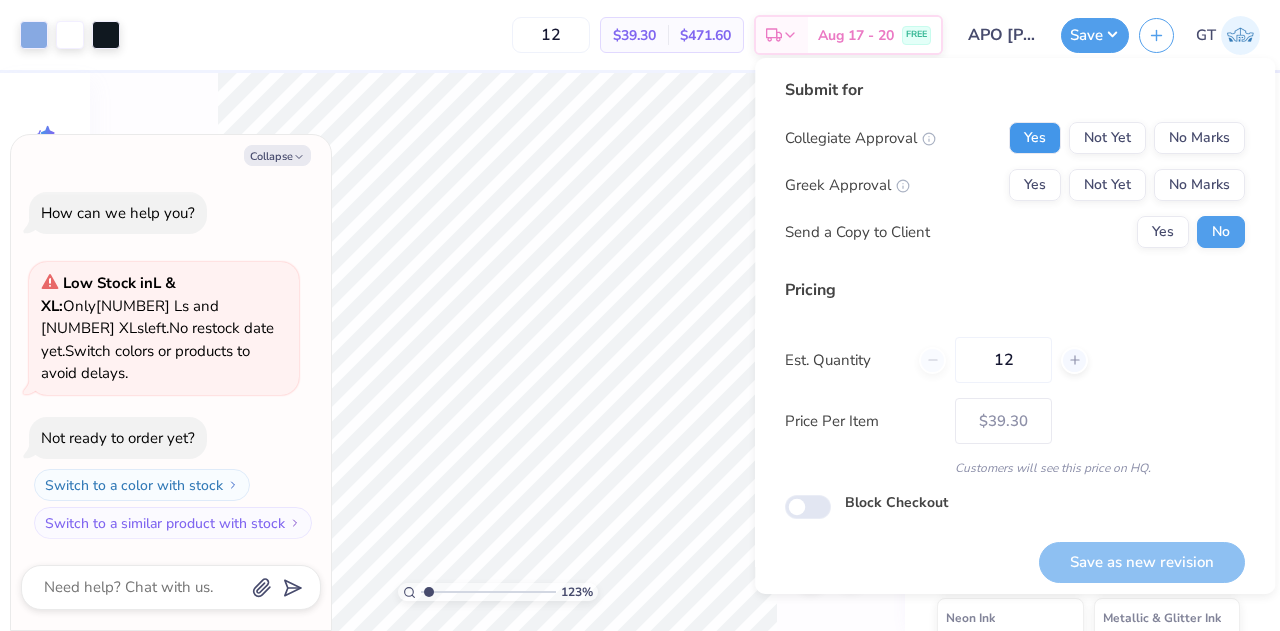 click on "Yes" at bounding box center (1035, 138) 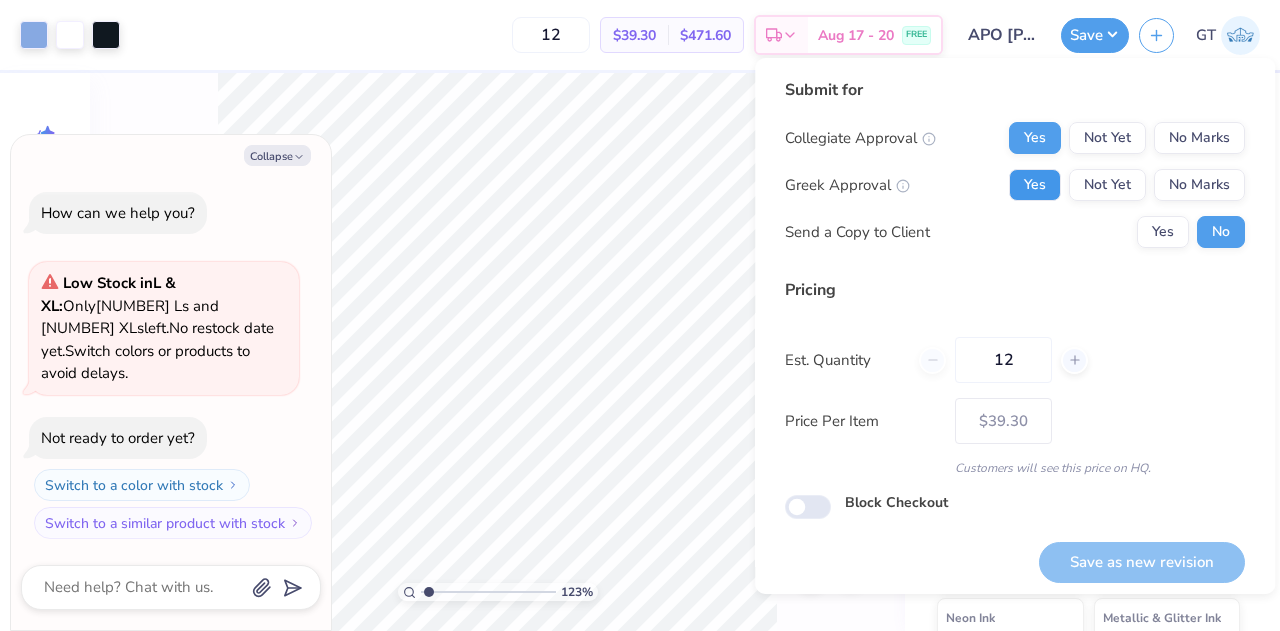 click on "Yes" at bounding box center [1035, 185] 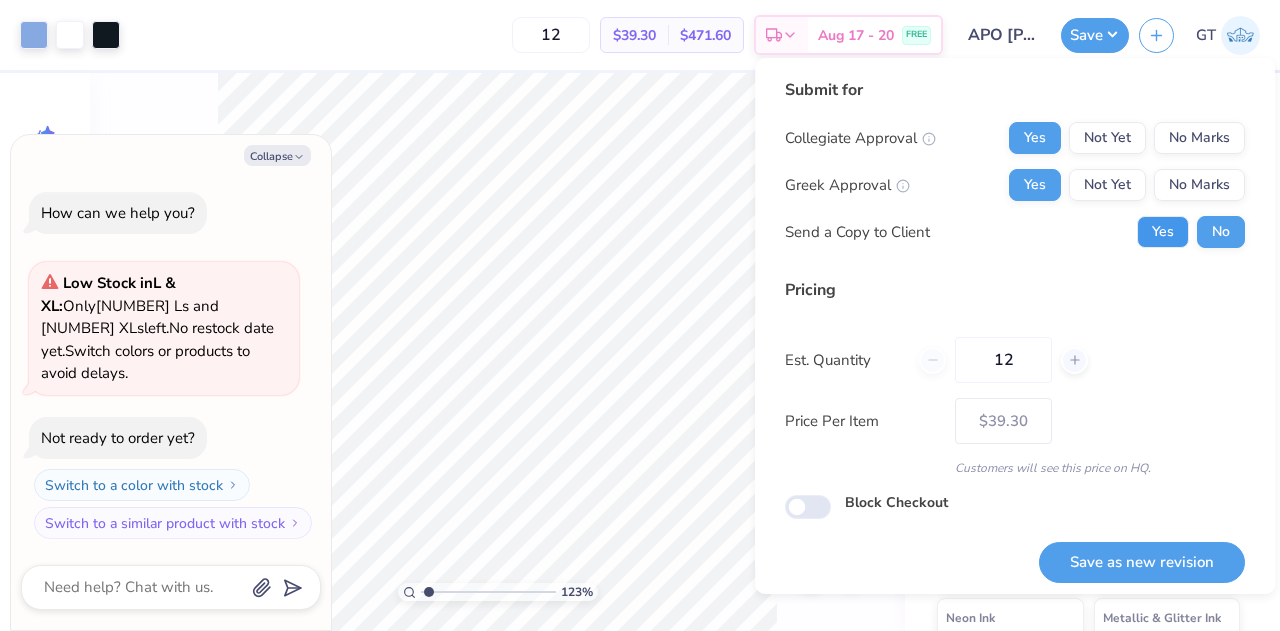 click on "Yes" at bounding box center [1163, 232] 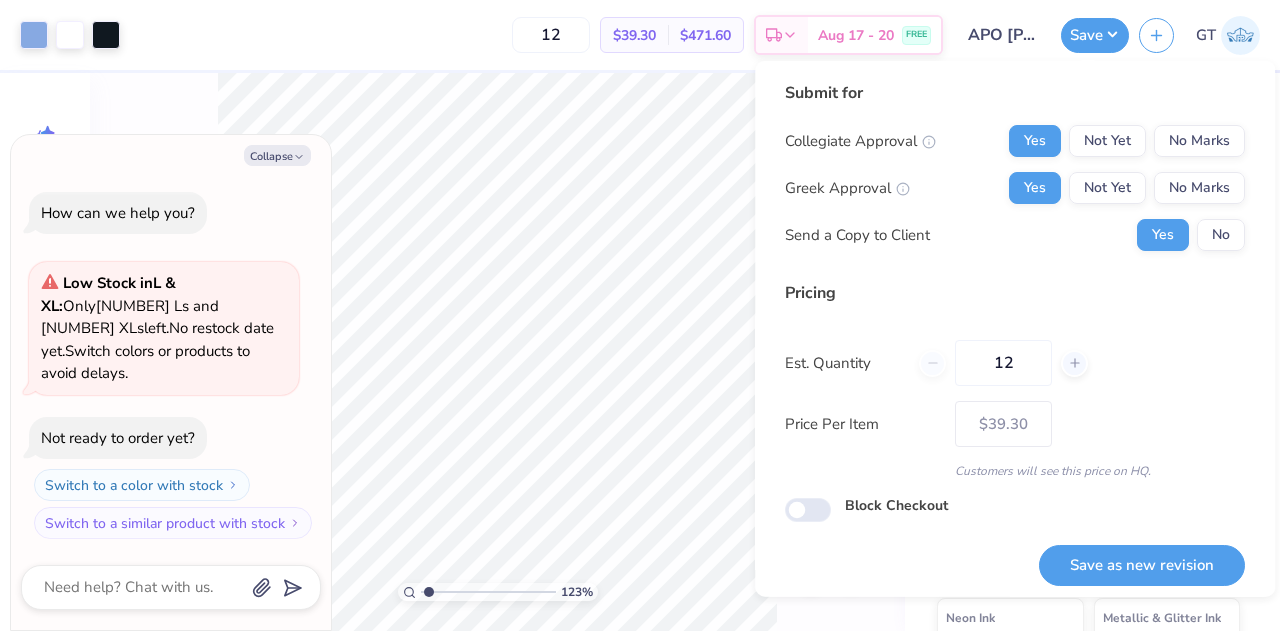 scroll, scrollTop: 6, scrollLeft: 0, axis: vertical 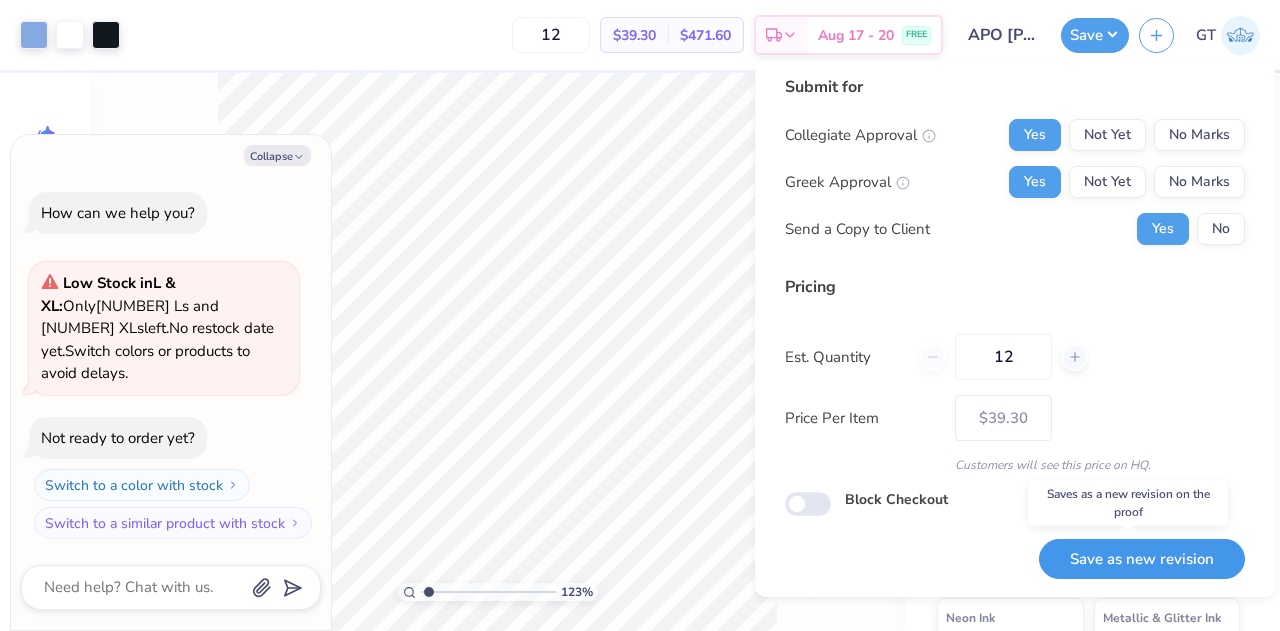 click on "Save as new revision" at bounding box center (1142, 558) 